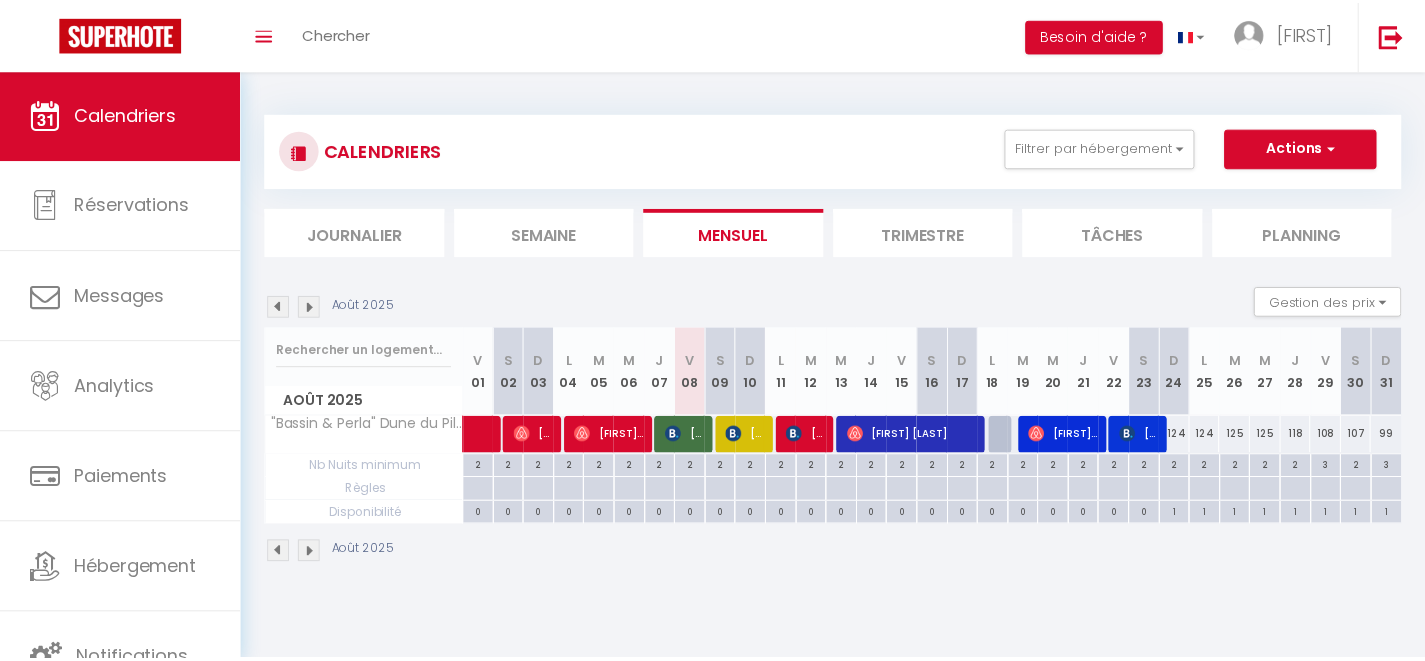 scroll, scrollTop: 0, scrollLeft: 0, axis: both 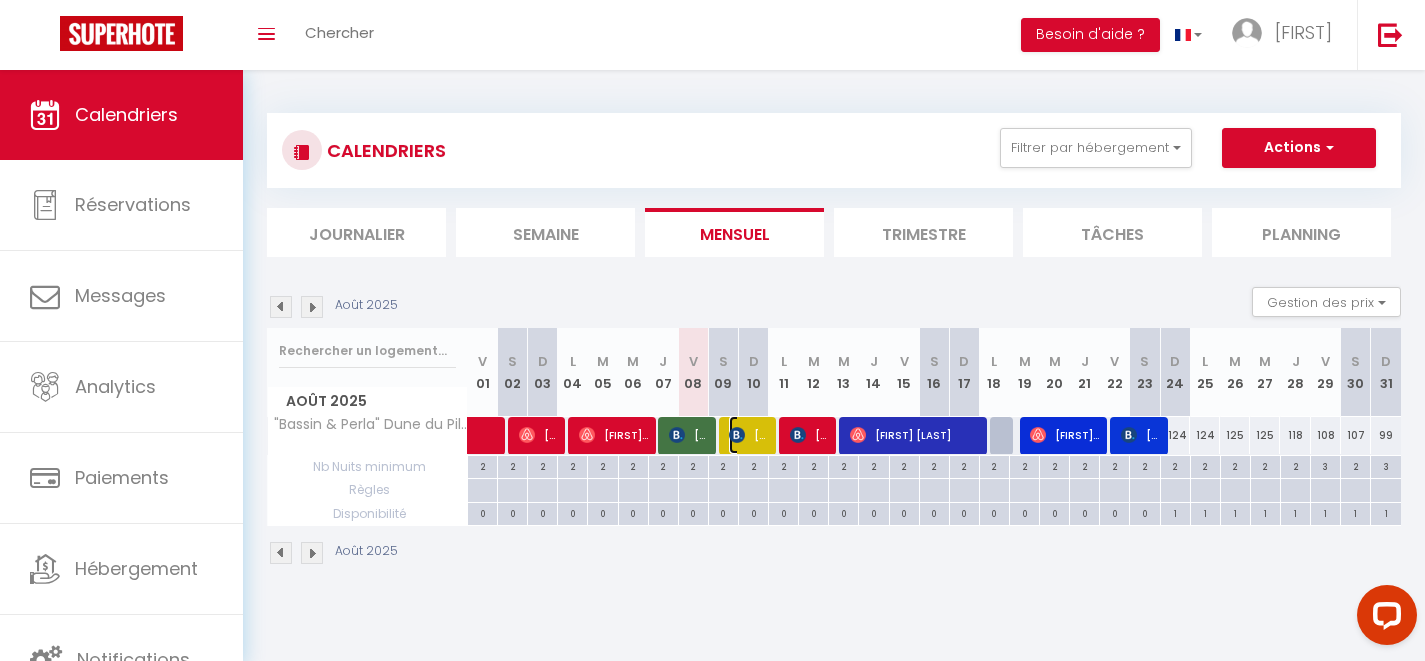 click on "[FIRST] [LAST]" at bounding box center (749, 435) 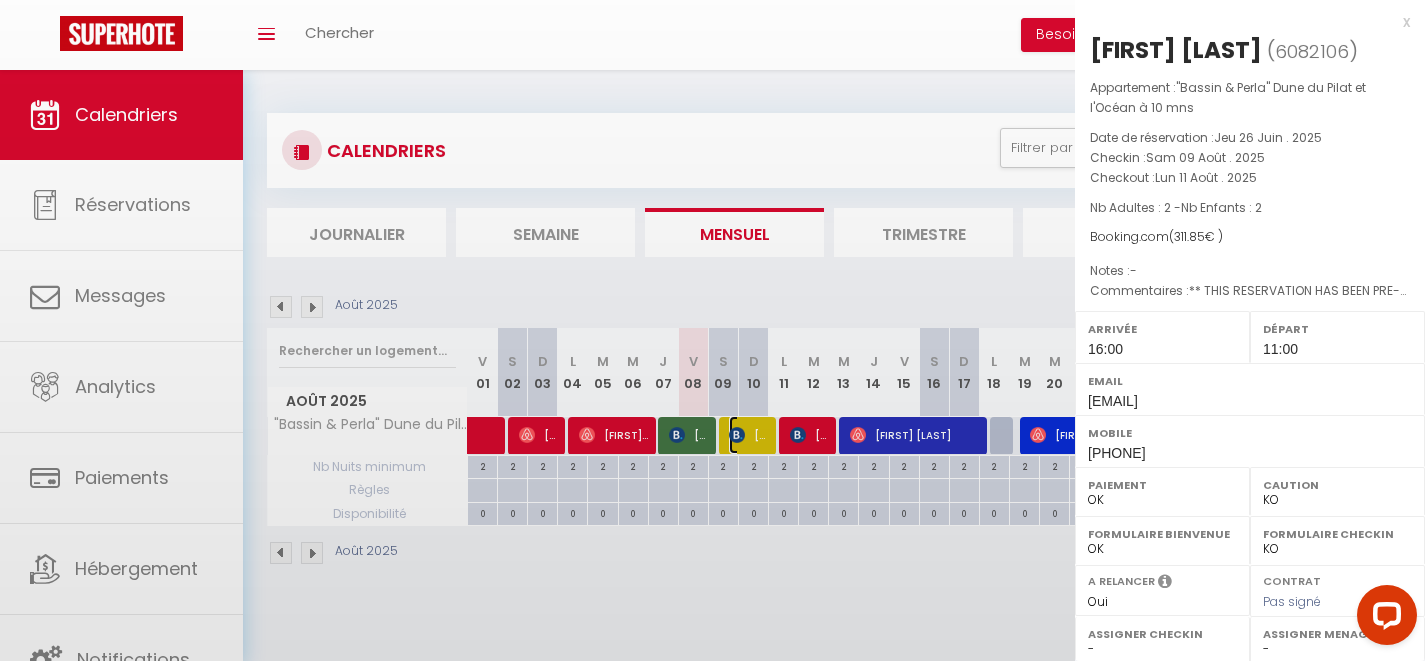 select on "48639" 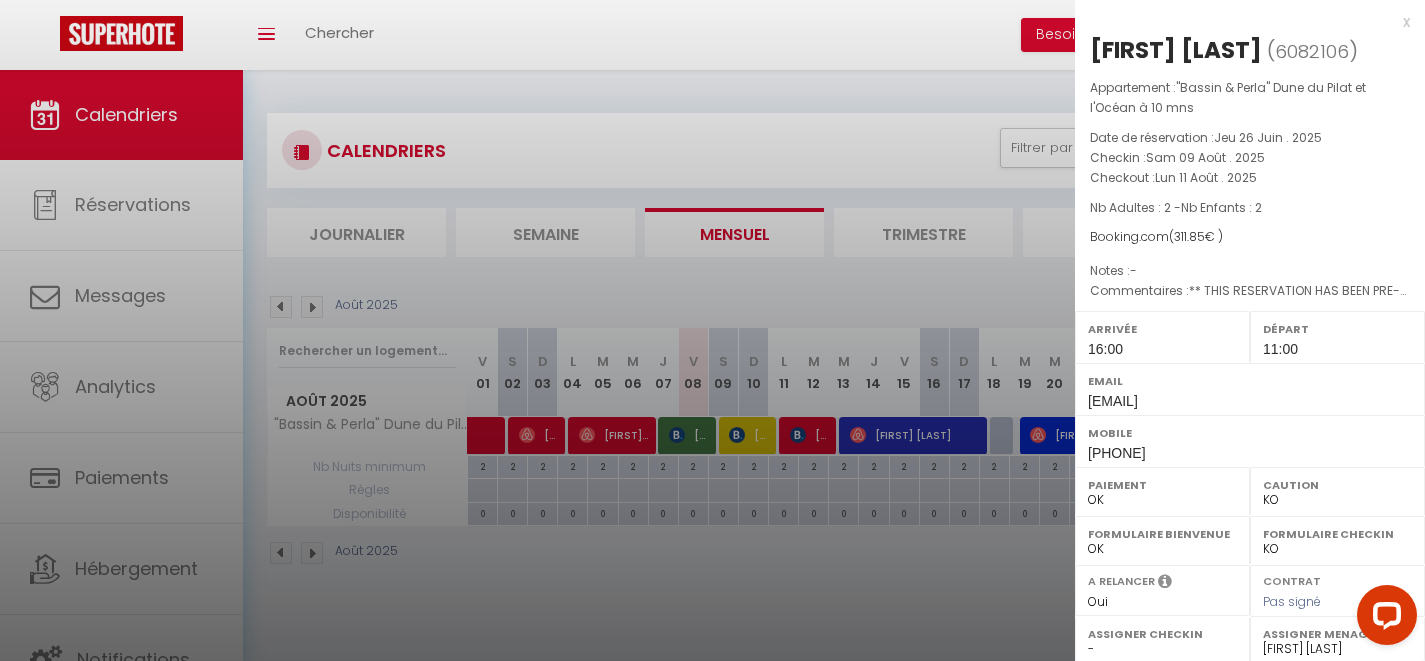 click at bounding box center [712, 330] 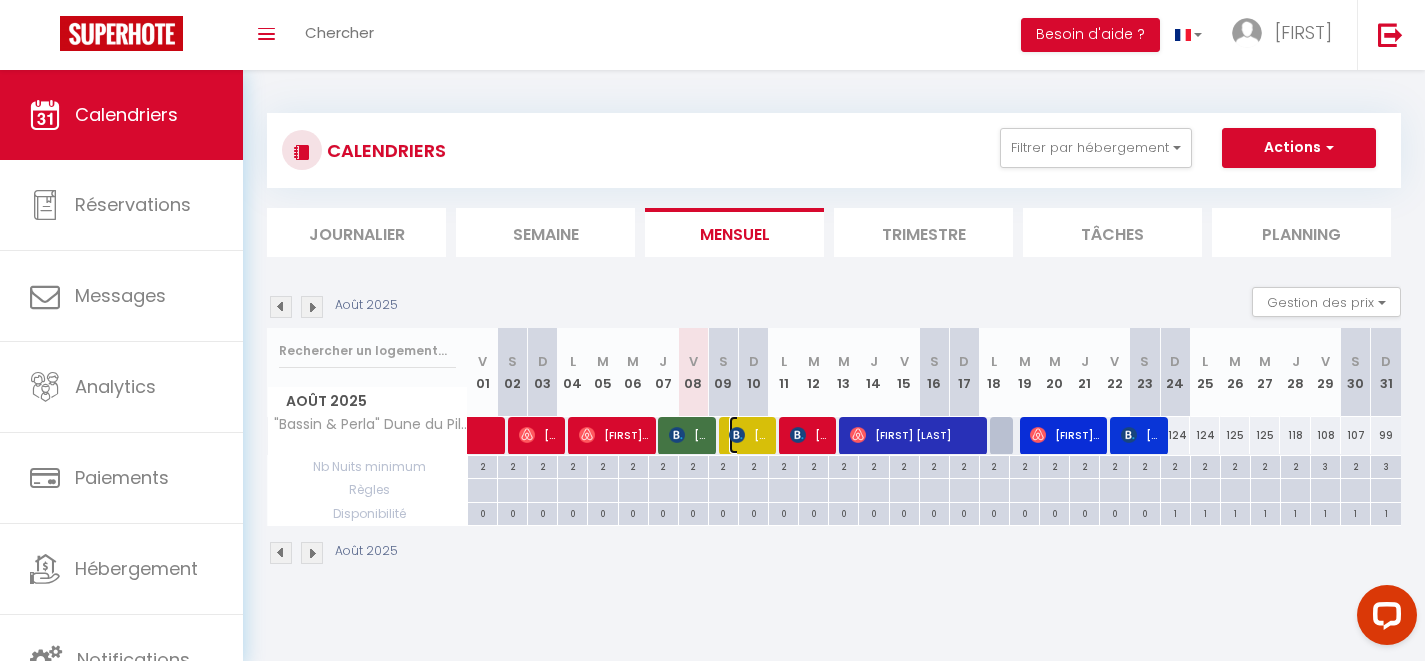click on "Caroline Olivier" at bounding box center [749, 435] 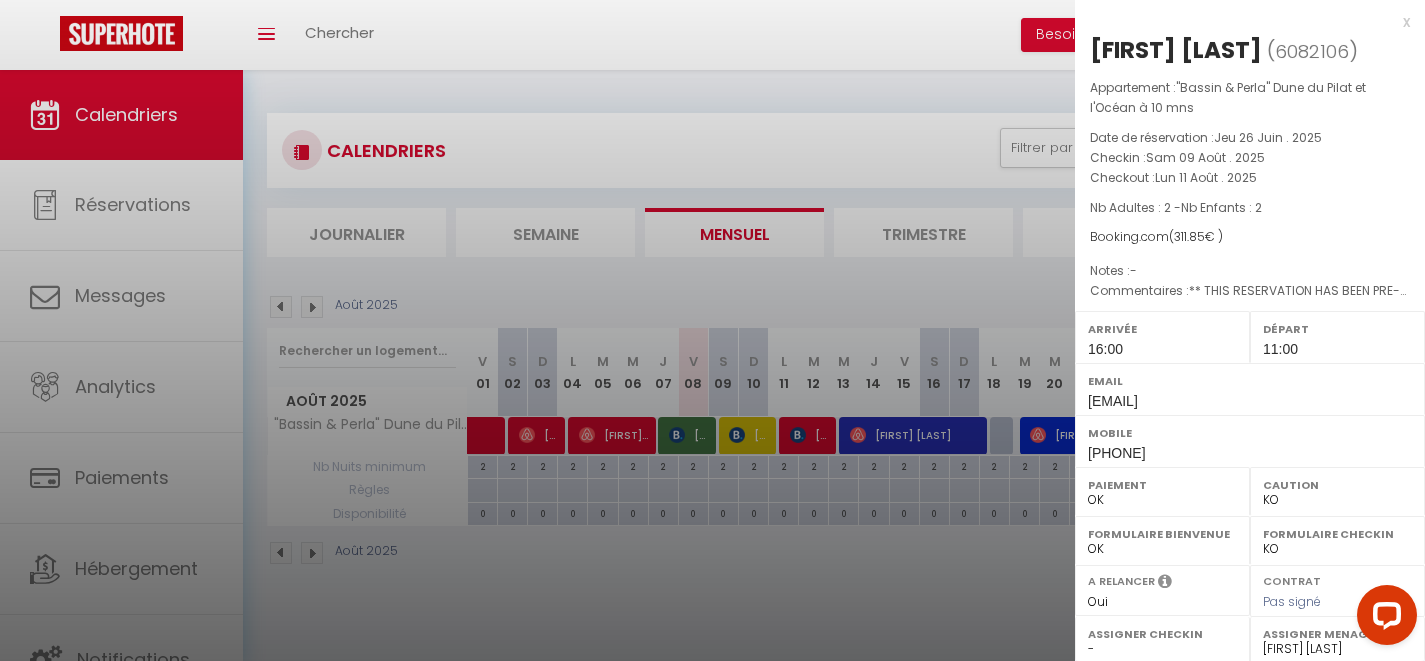 click at bounding box center (712, 330) 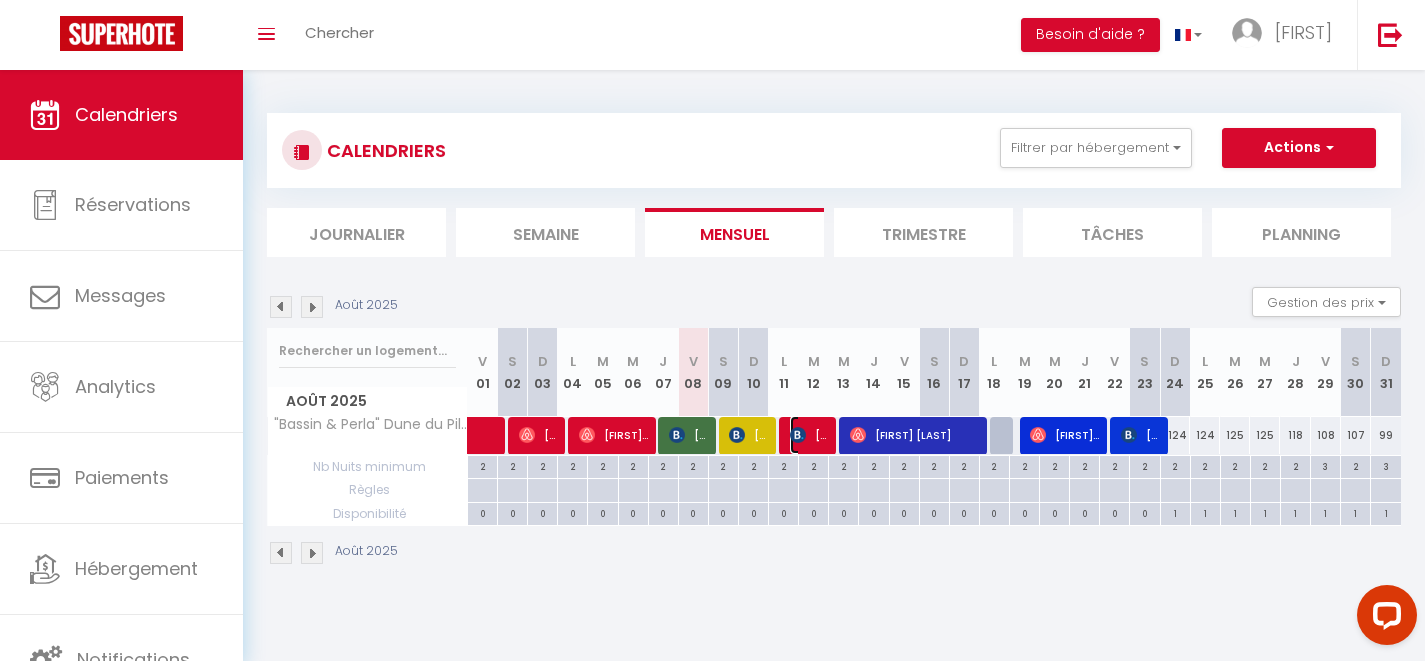 click at bounding box center [798, 435] 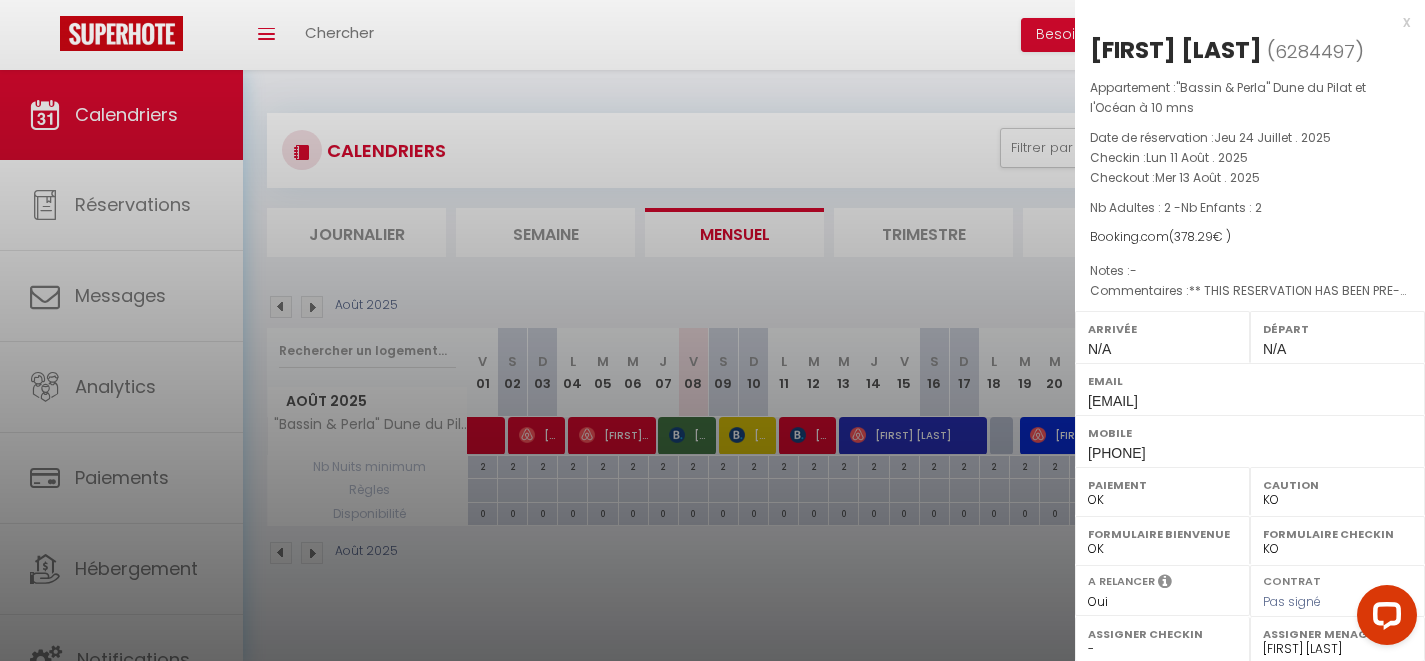 click at bounding box center [712, 330] 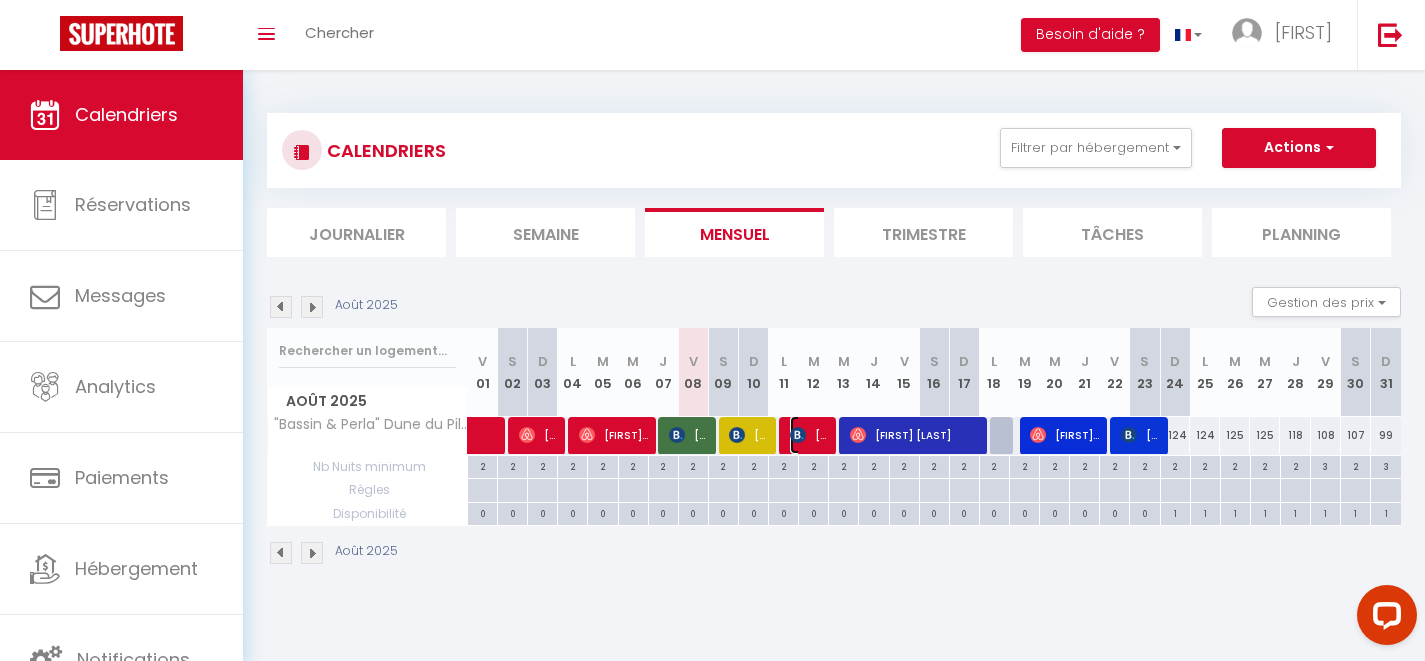 click on "Camille Chevalier-Garde" at bounding box center (810, 435) 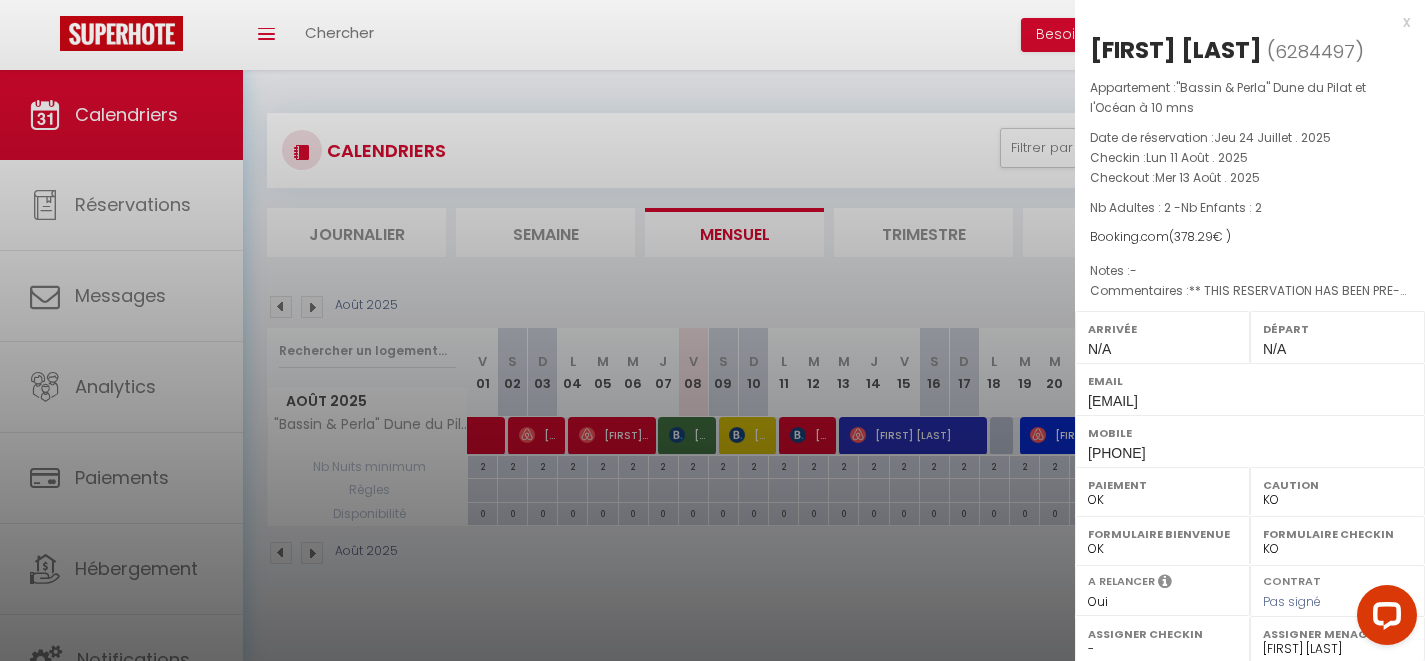 click at bounding box center [712, 330] 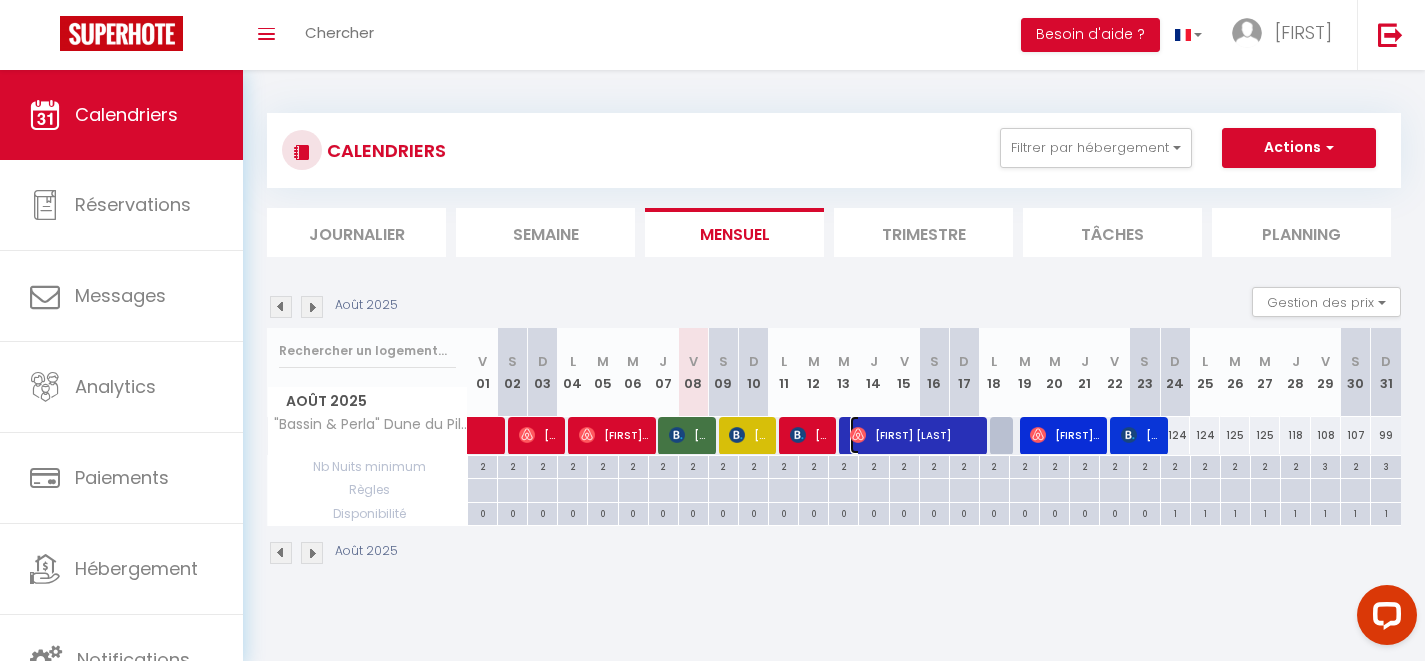 click on "Alexandra Heist" at bounding box center (915, 435) 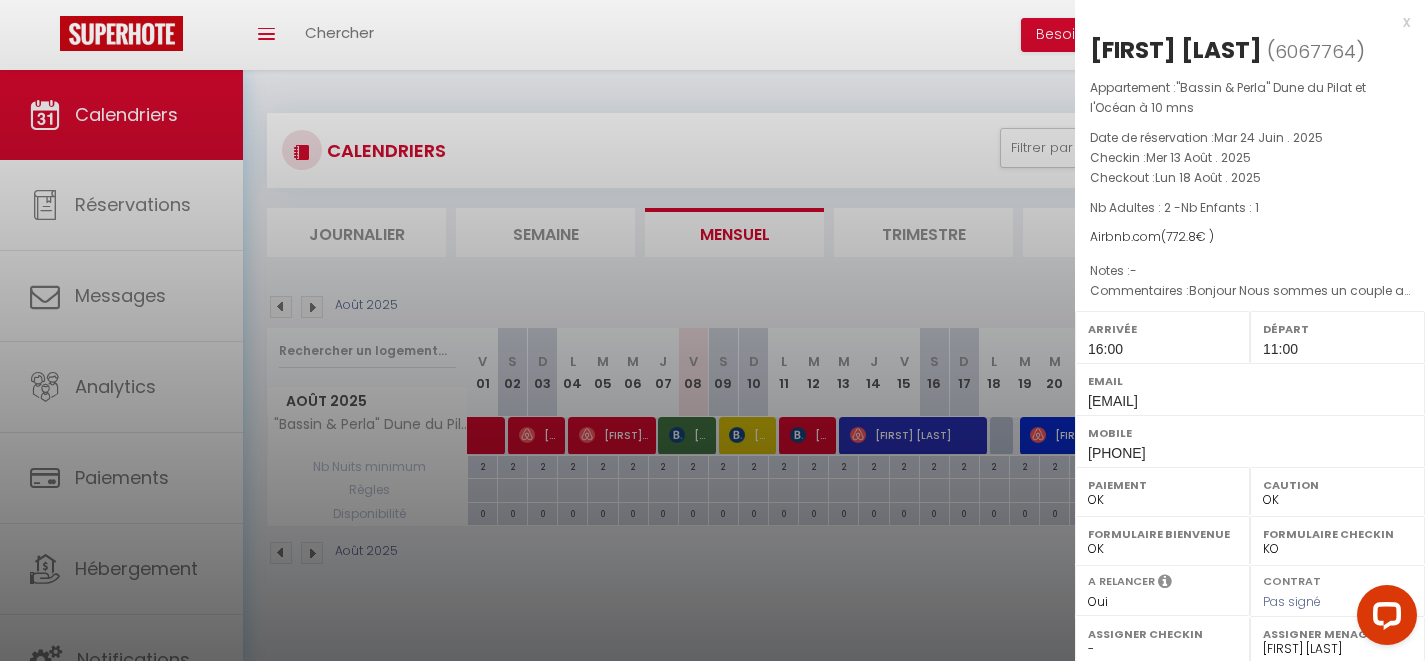 click at bounding box center [712, 330] 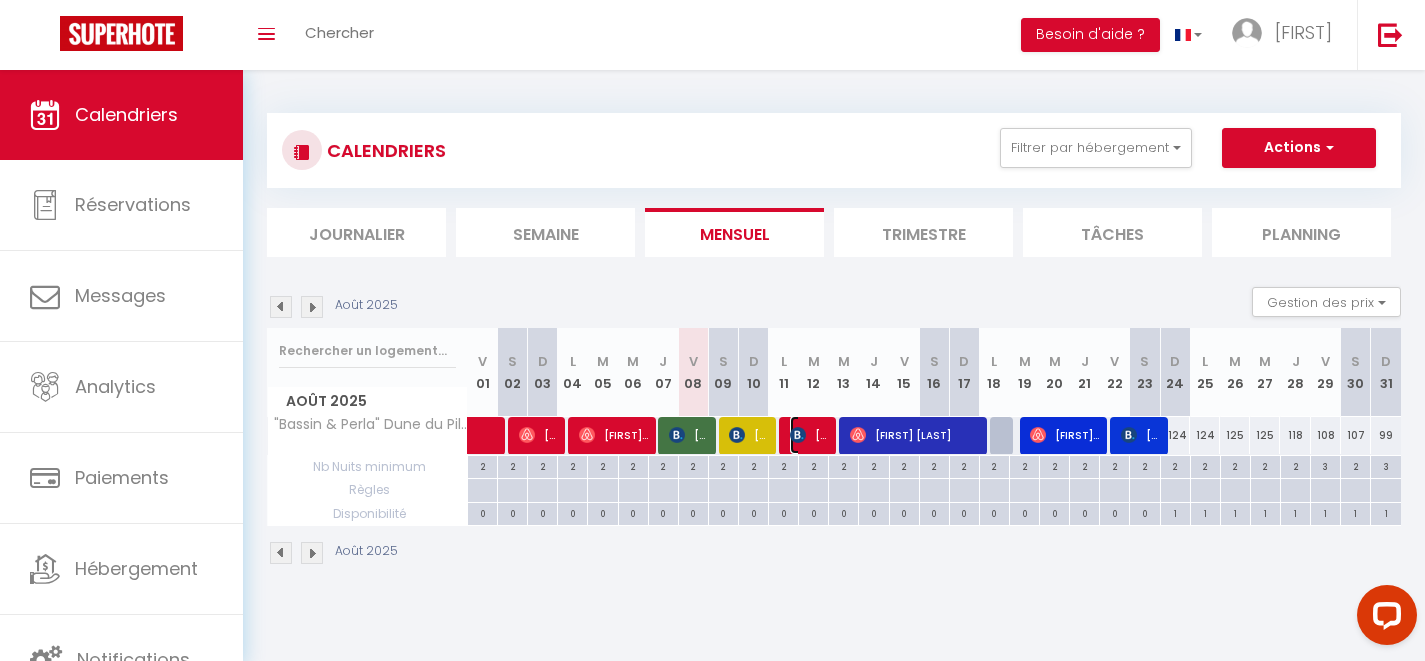click at bounding box center [798, 435] 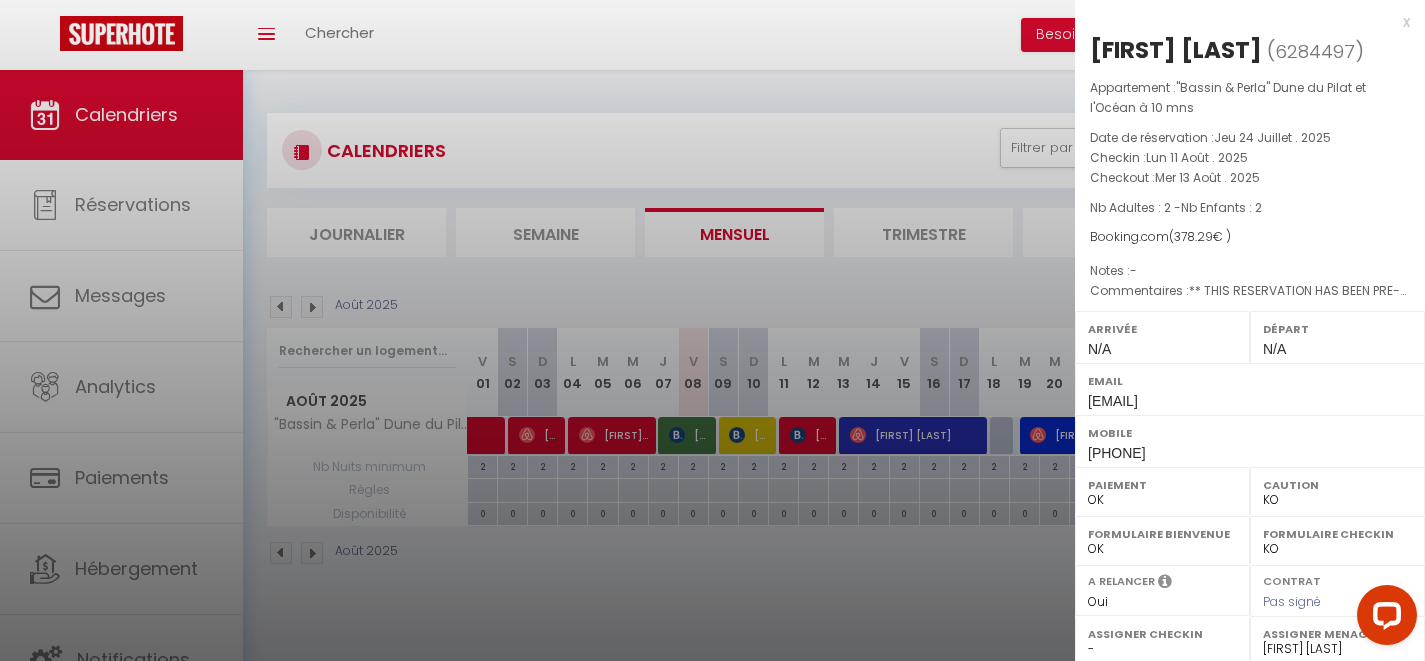 click at bounding box center (712, 330) 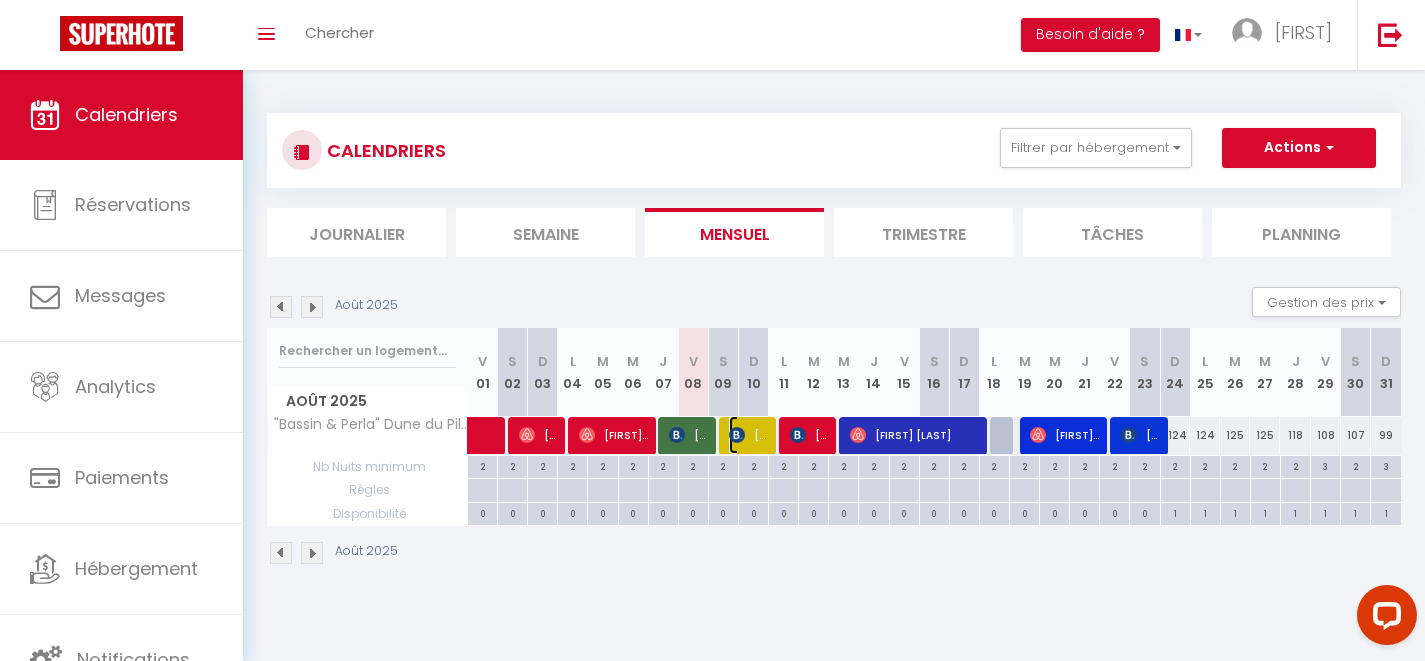 click on "Caroline Olivier" at bounding box center [749, 435] 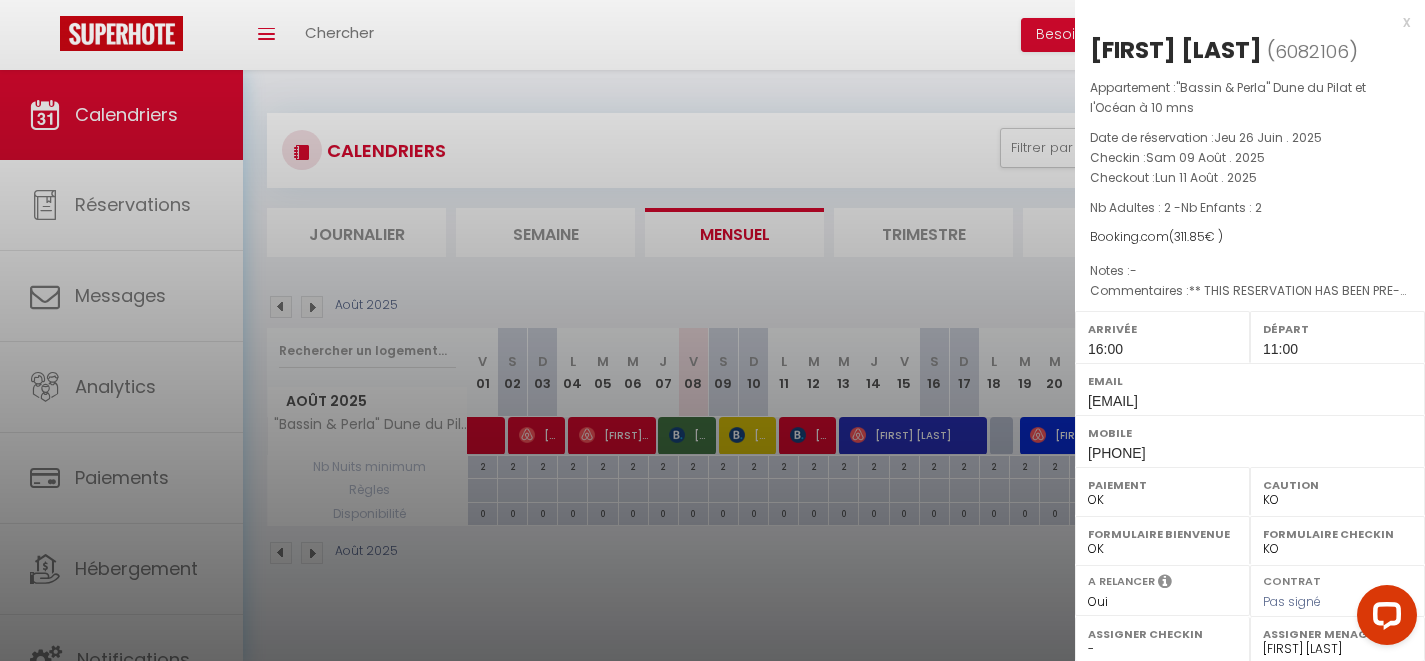 click at bounding box center (712, 330) 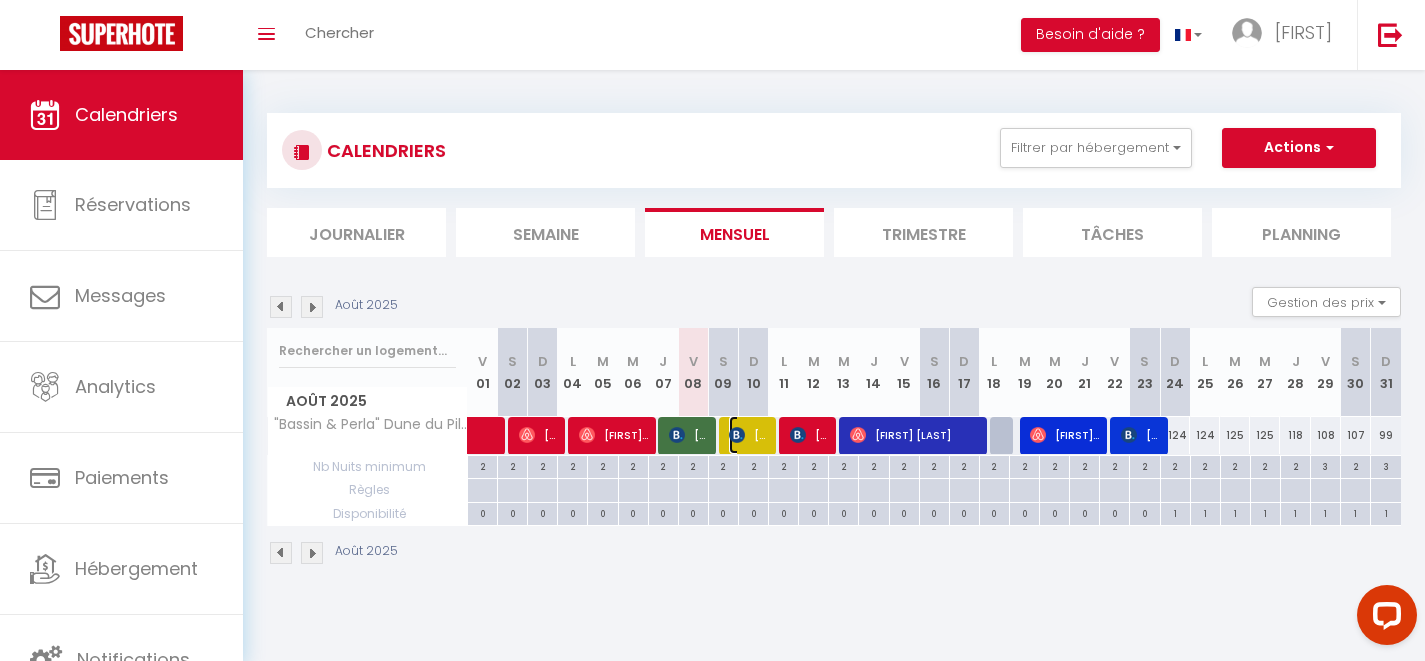 click on "Caroline Olivier" at bounding box center [749, 435] 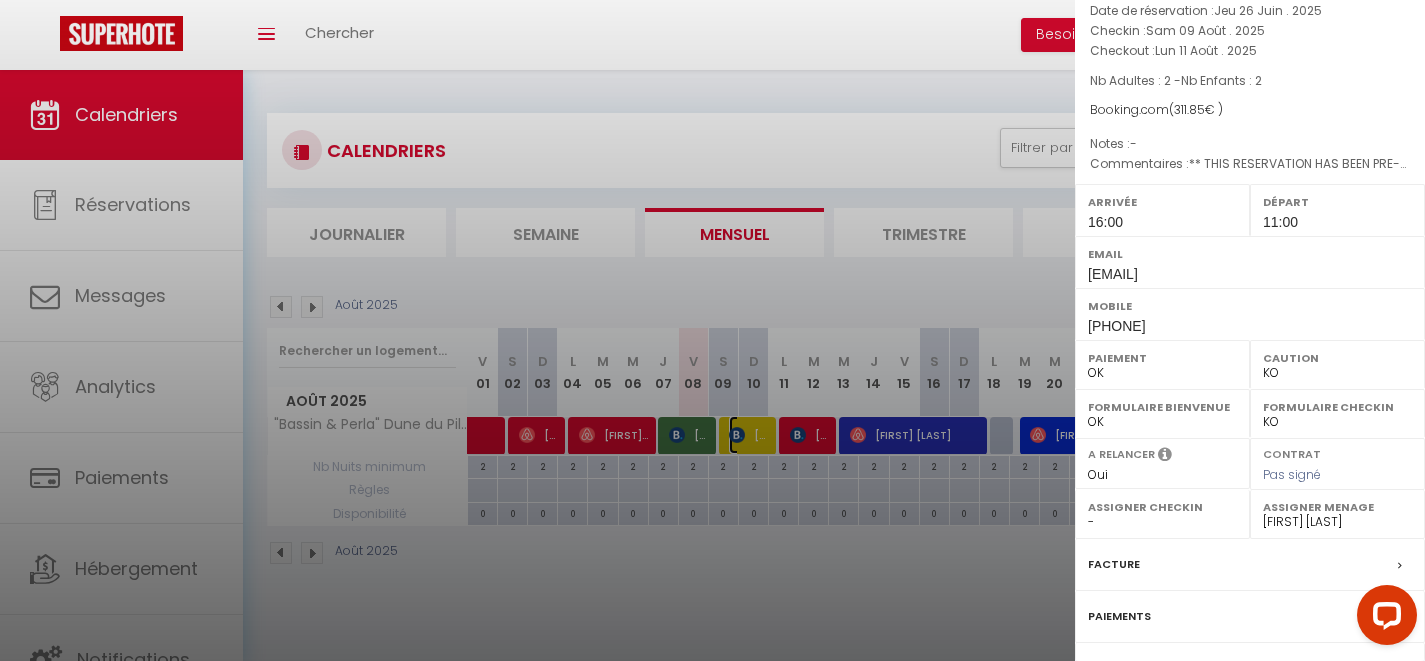 scroll, scrollTop: 291, scrollLeft: 0, axis: vertical 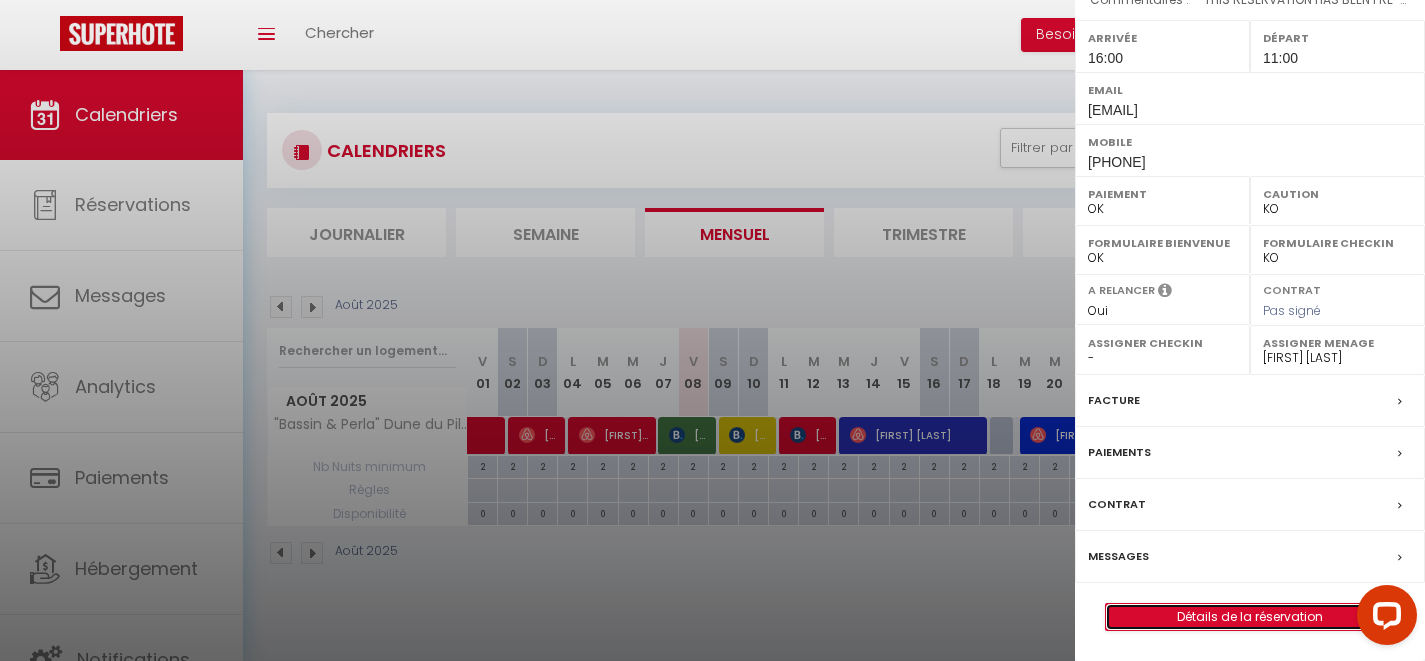 click on "Détails de la réservation" at bounding box center (1250, 617) 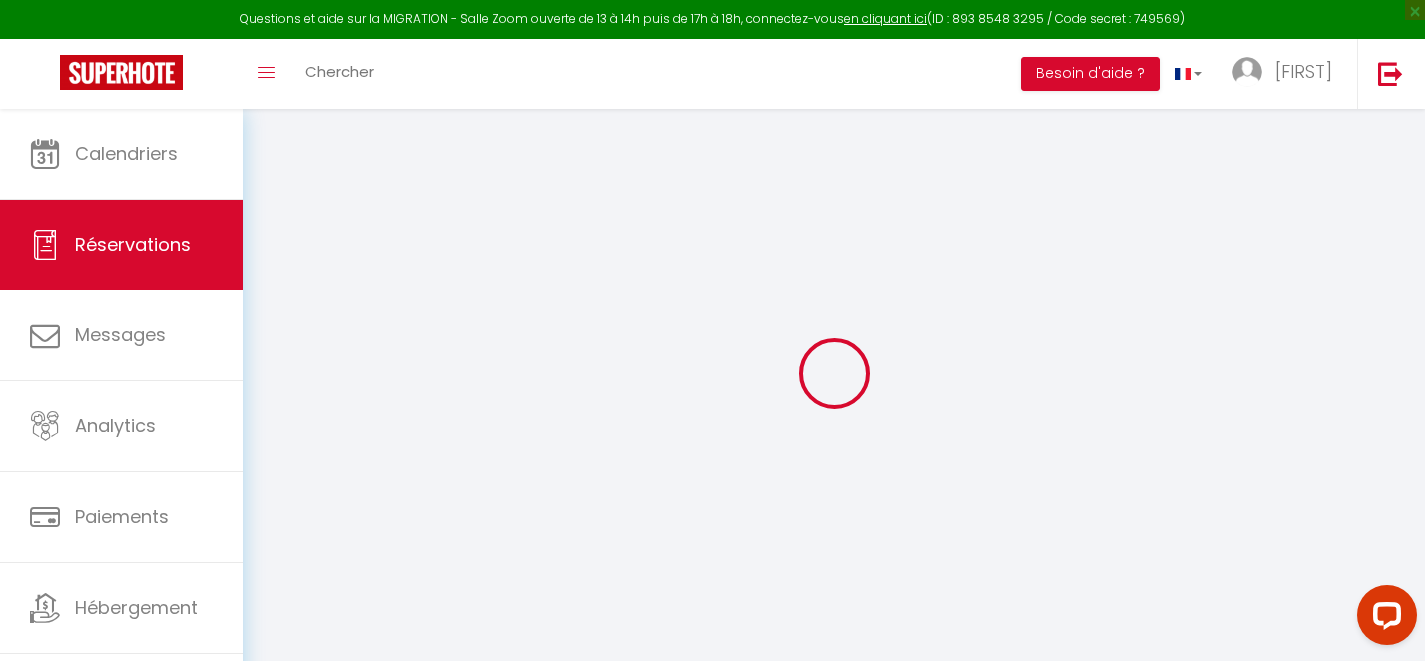 type on "Caroline" 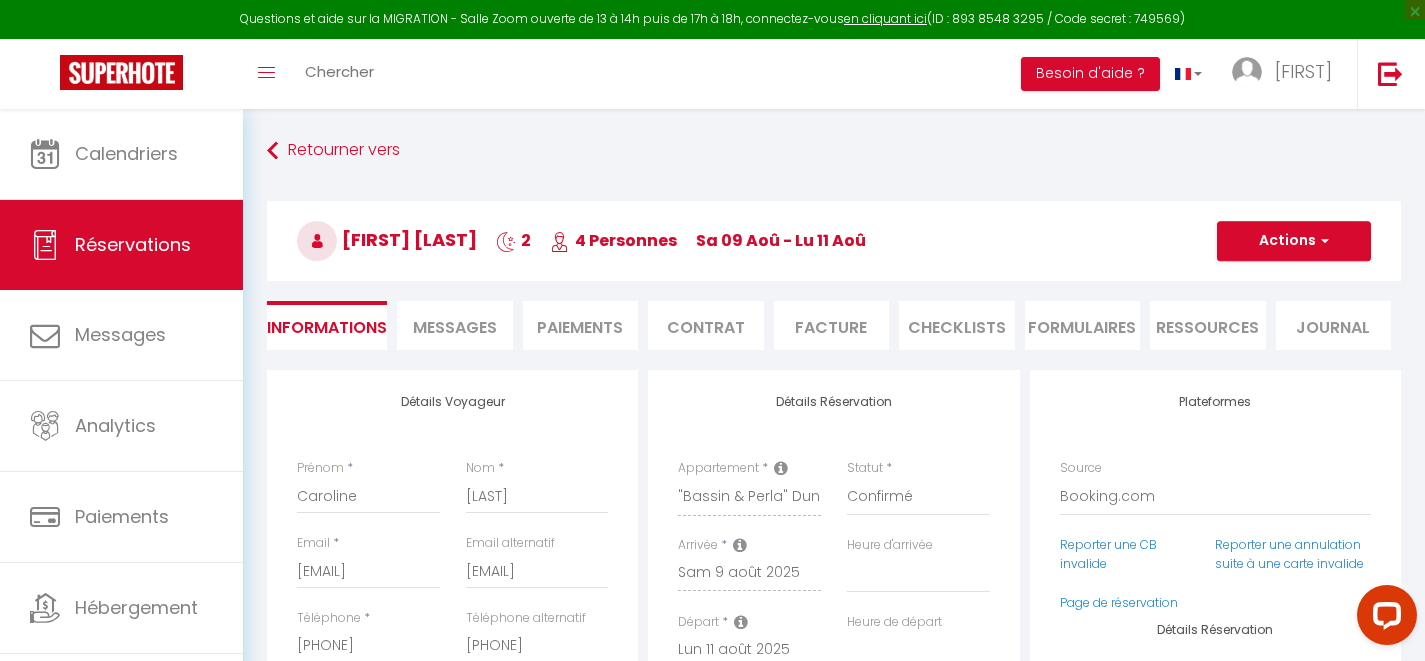 type on "35" 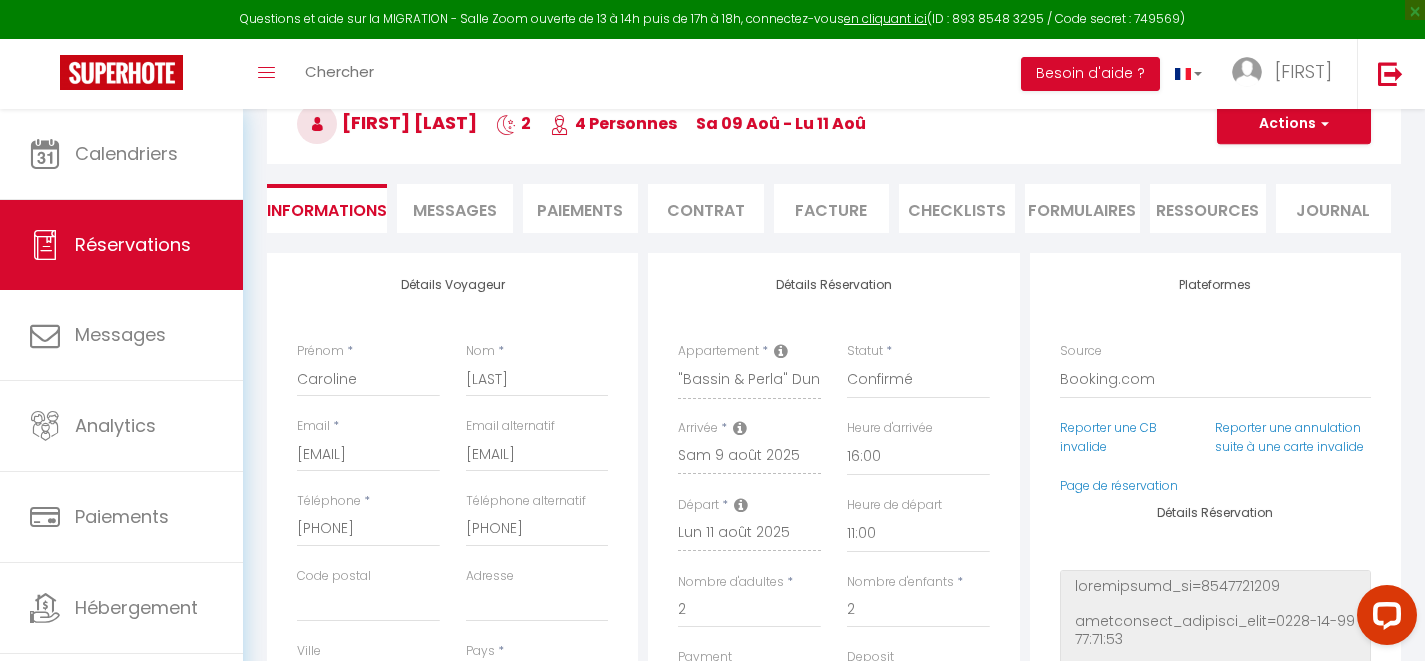 scroll, scrollTop: 362, scrollLeft: 0, axis: vertical 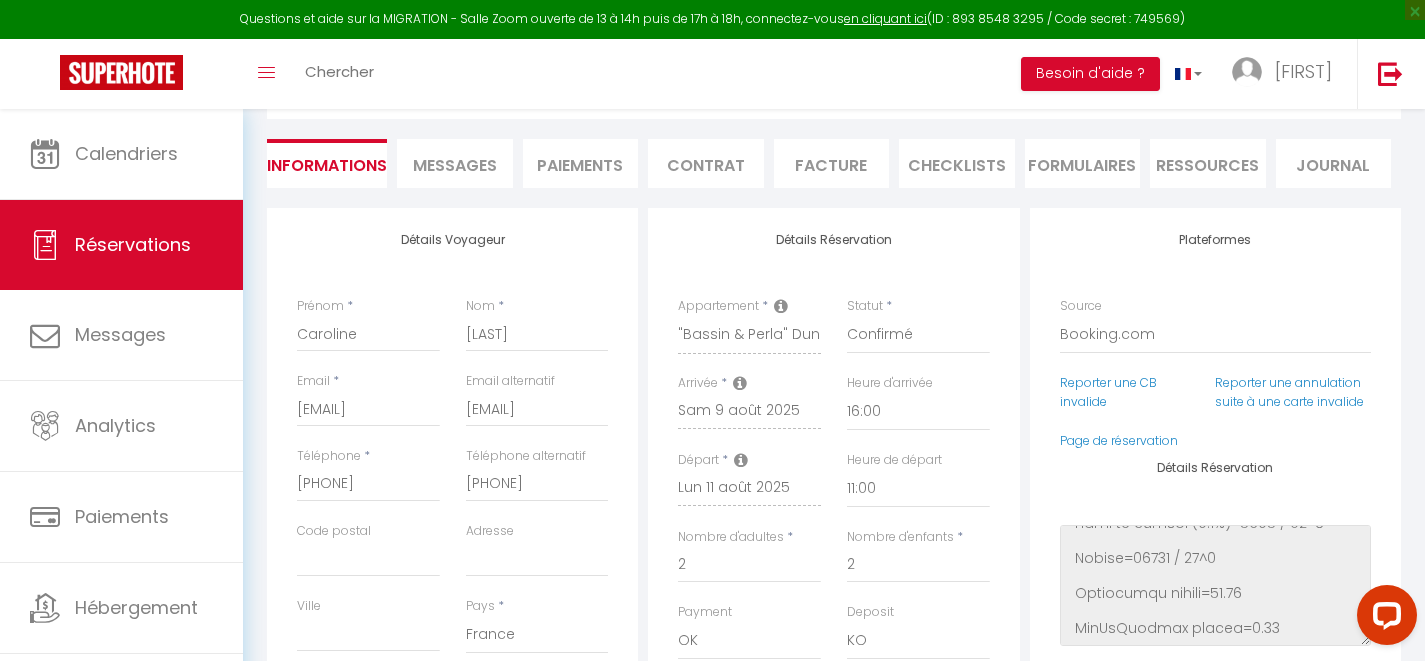 click on "Messages" at bounding box center [455, 165] 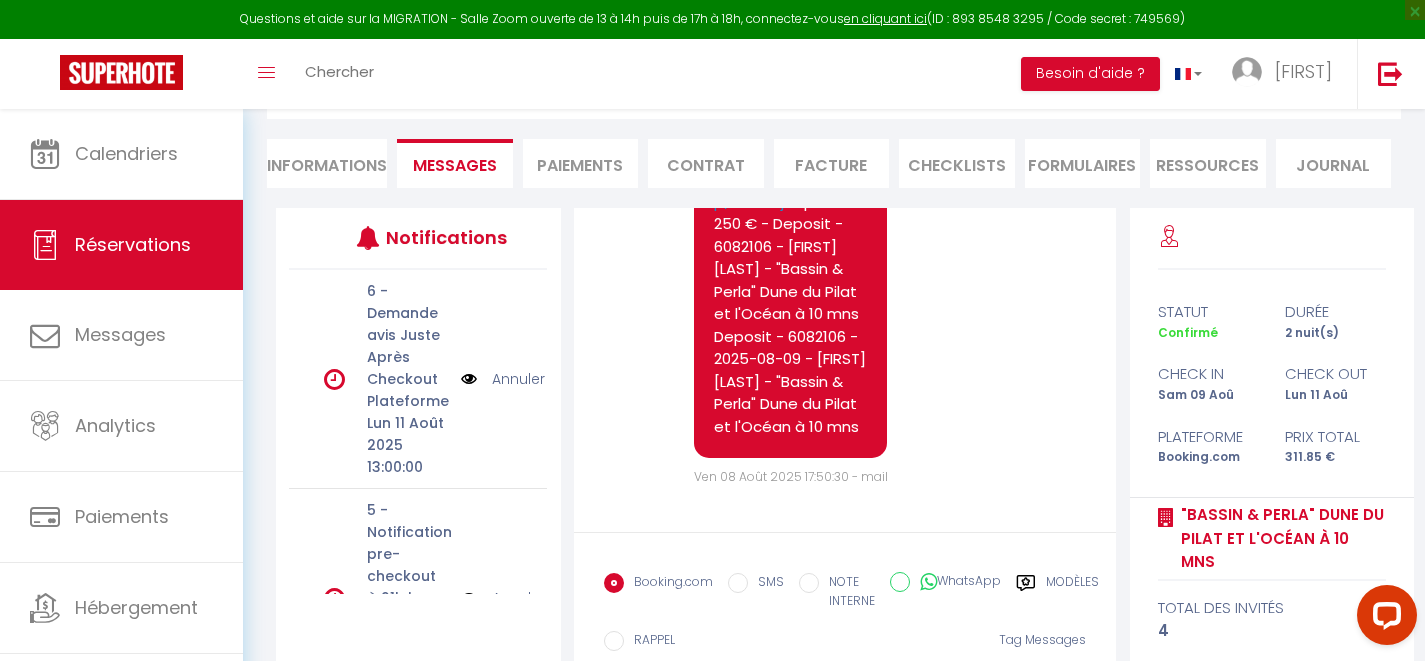 scroll, scrollTop: 8286, scrollLeft: 0, axis: vertical 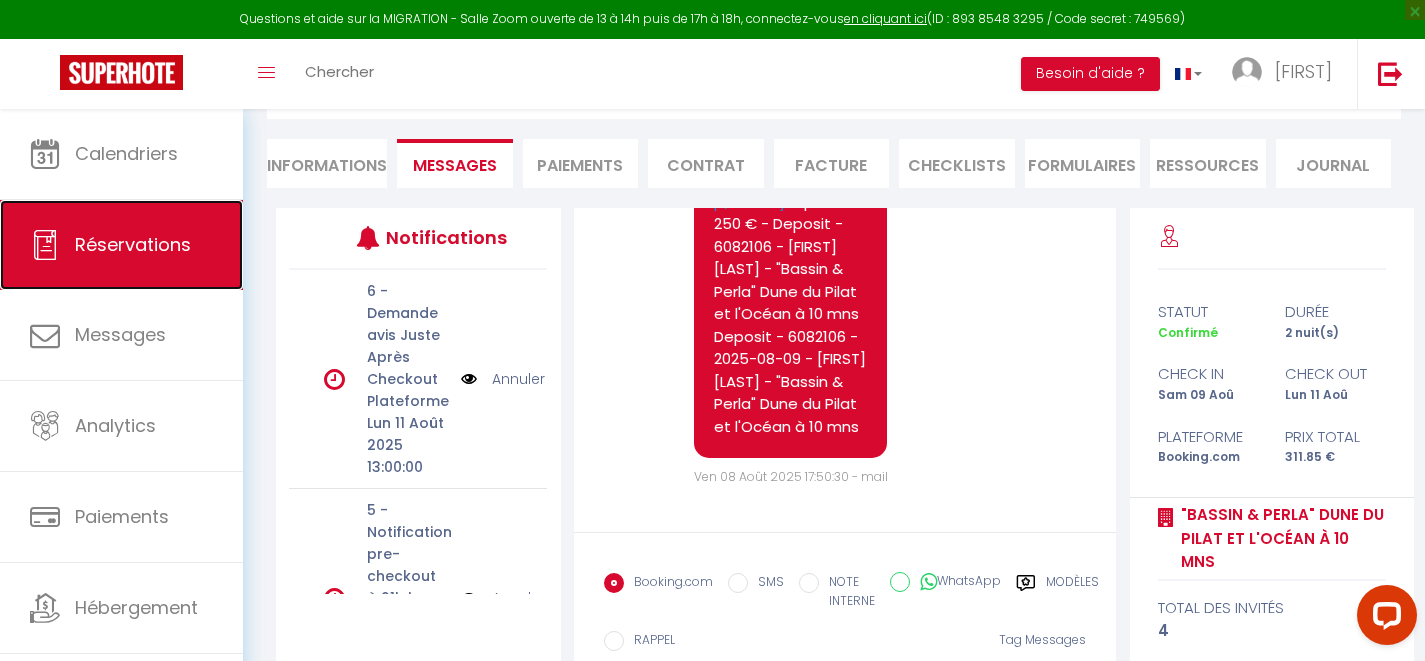 click on "Réservations" at bounding box center [133, 244] 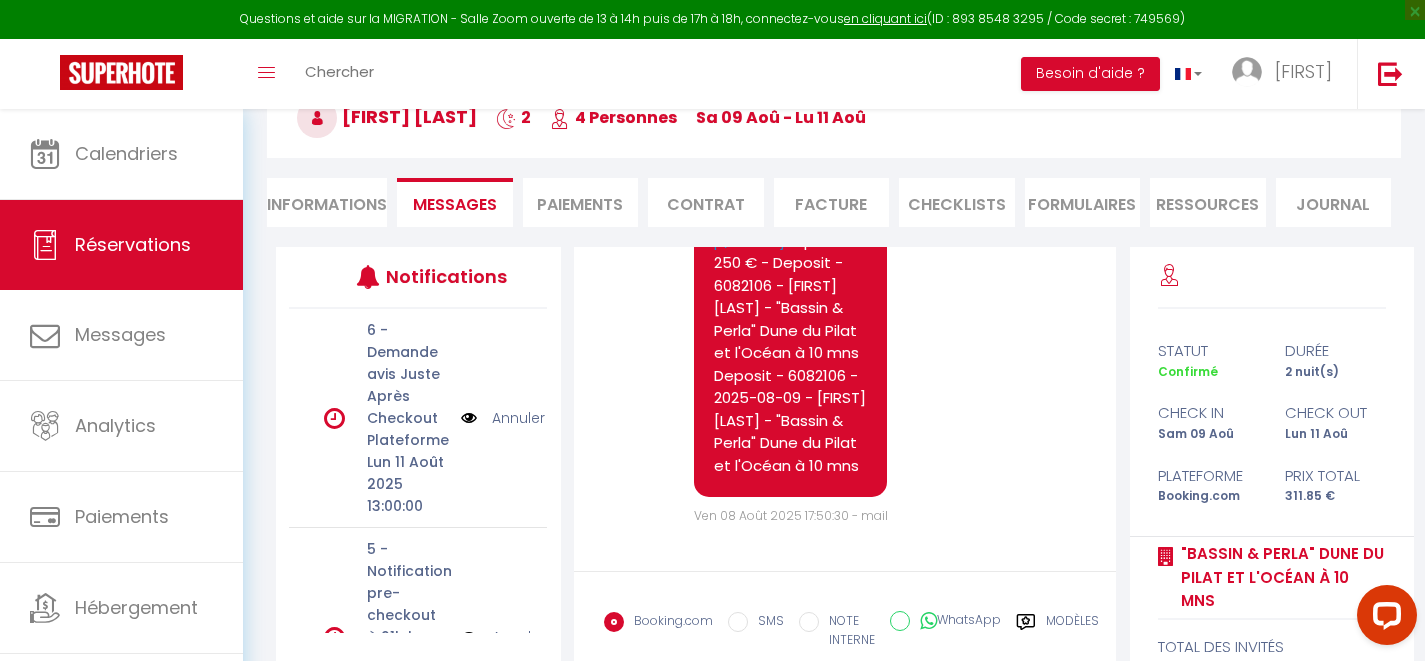select on "not_cancelled" 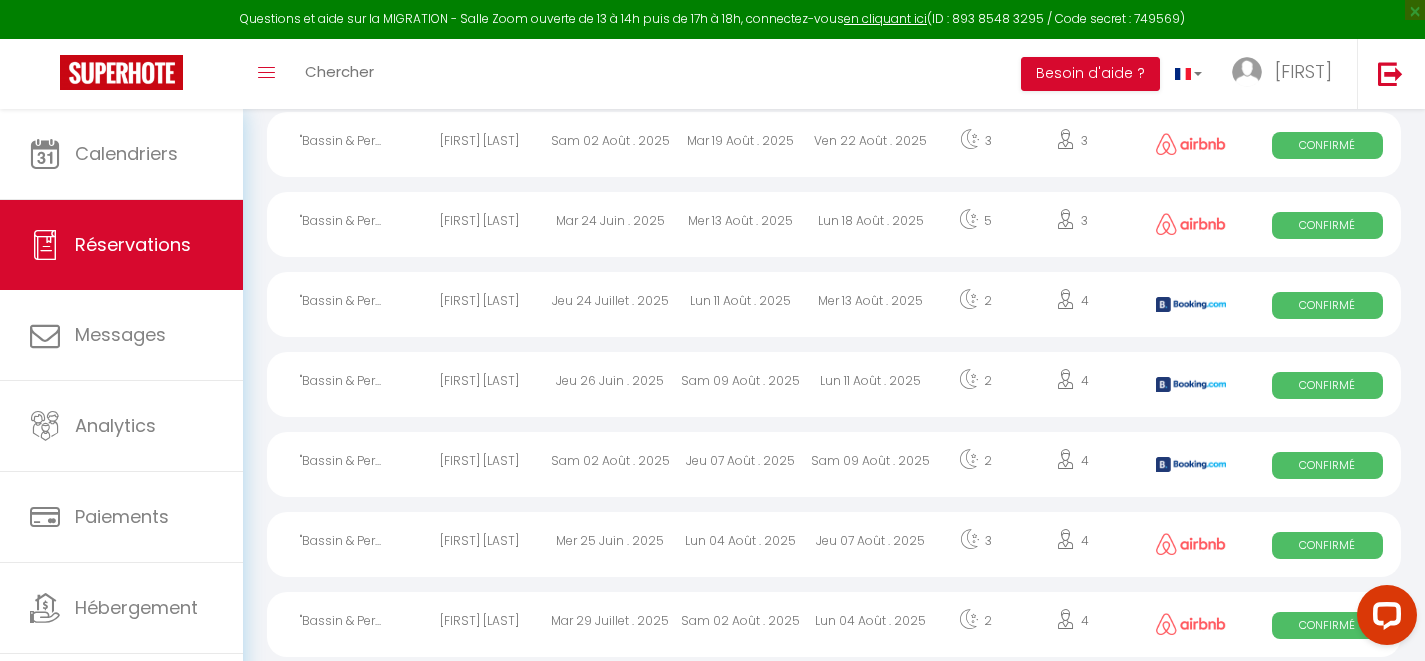 scroll, scrollTop: 285, scrollLeft: 0, axis: vertical 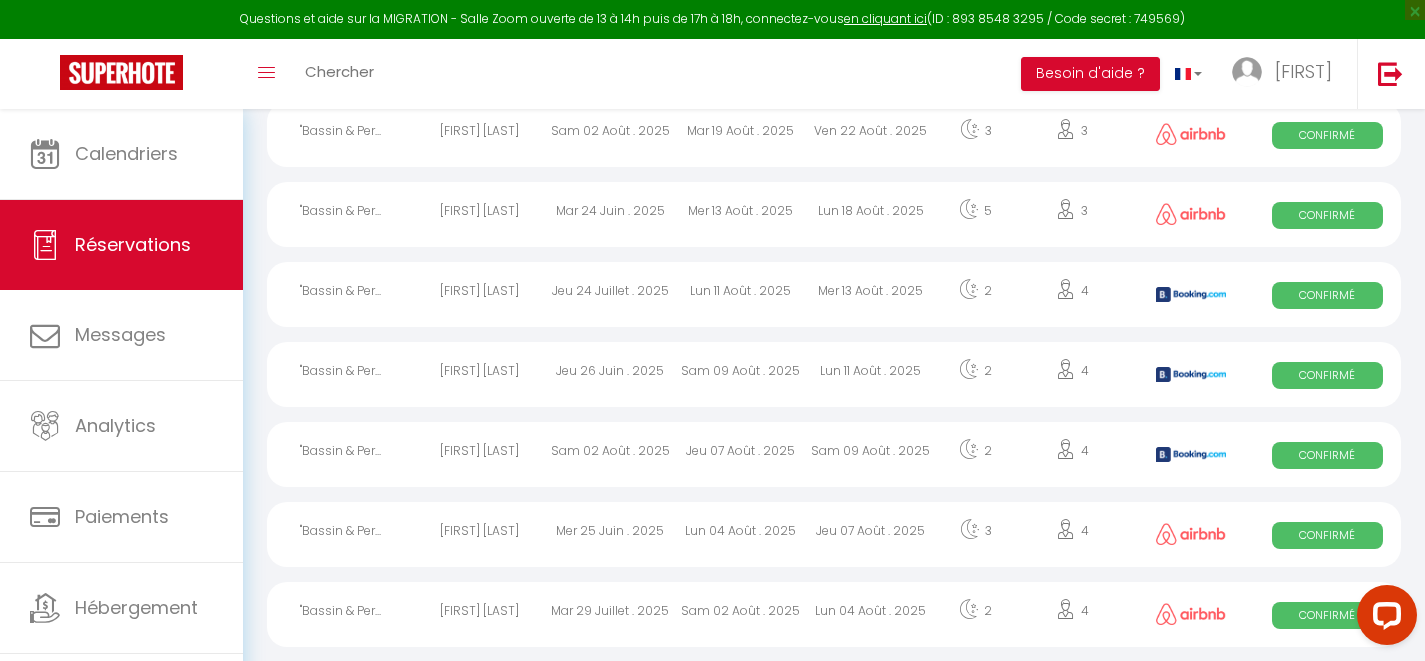 click on "Jeu 07 Août . 2025" at bounding box center [740, 454] 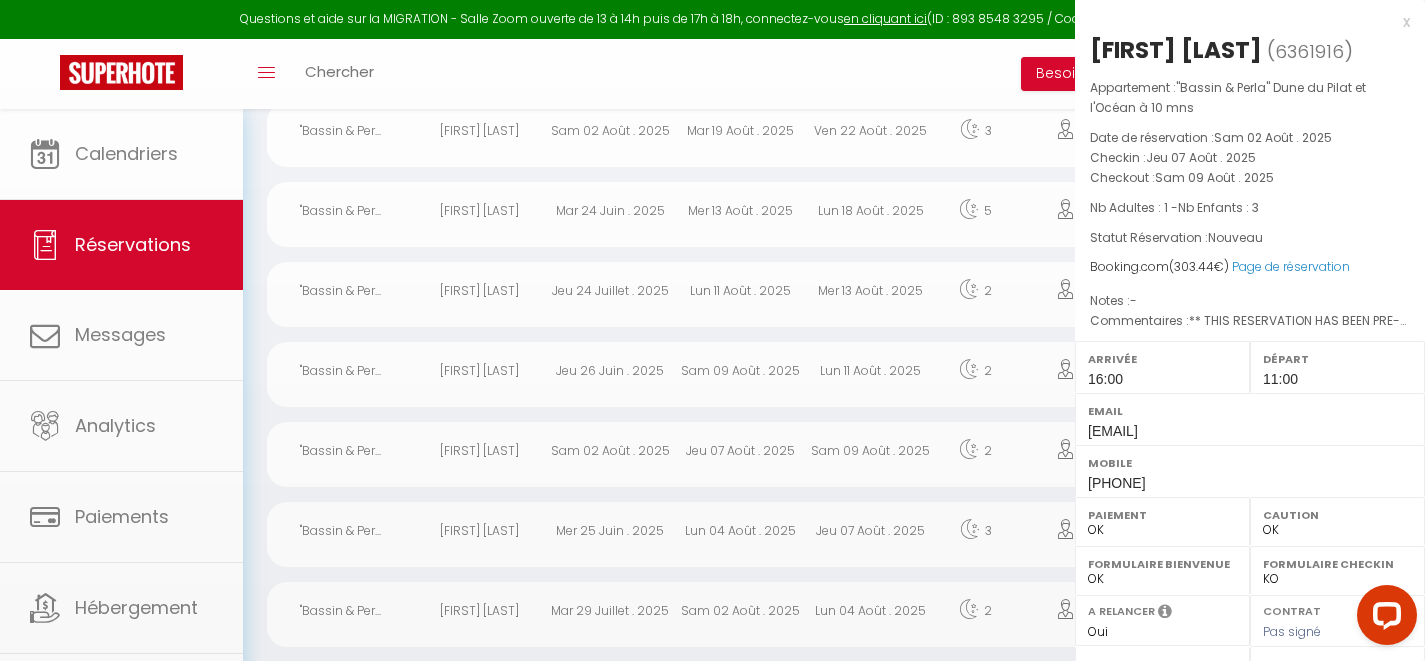 select on "48639" 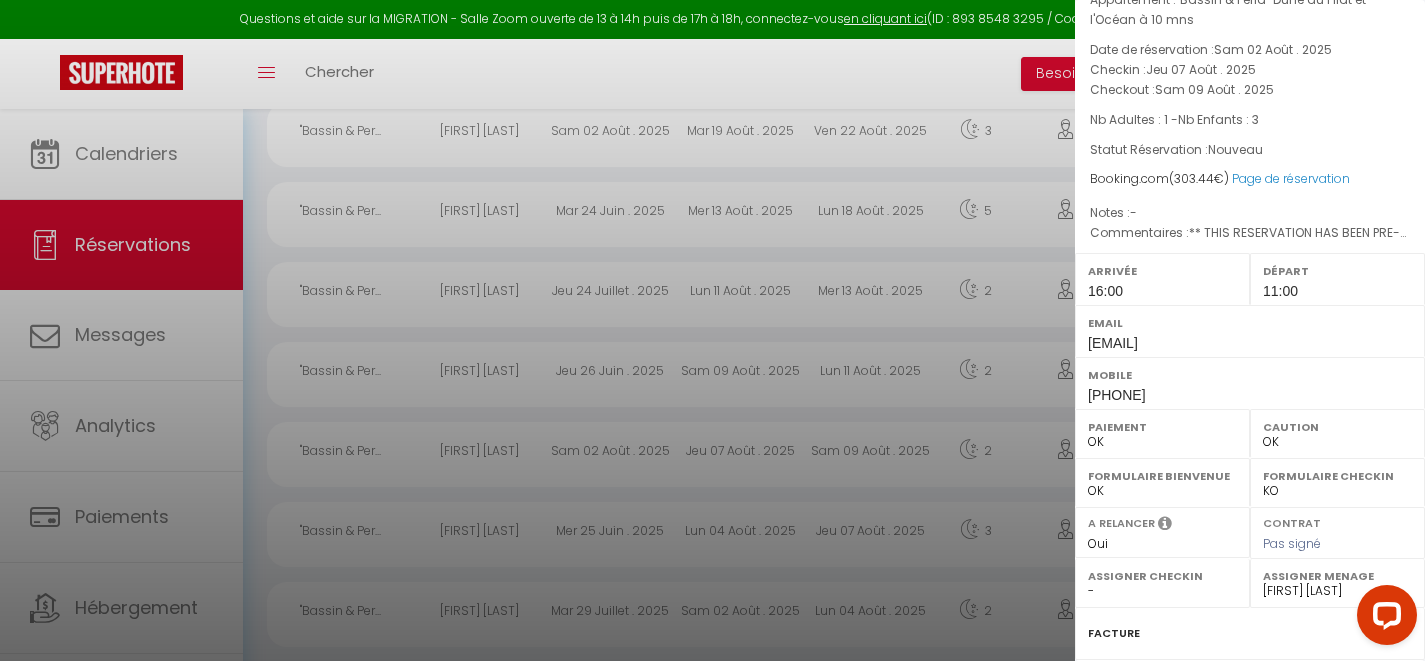 scroll, scrollTop: 321, scrollLeft: 0, axis: vertical 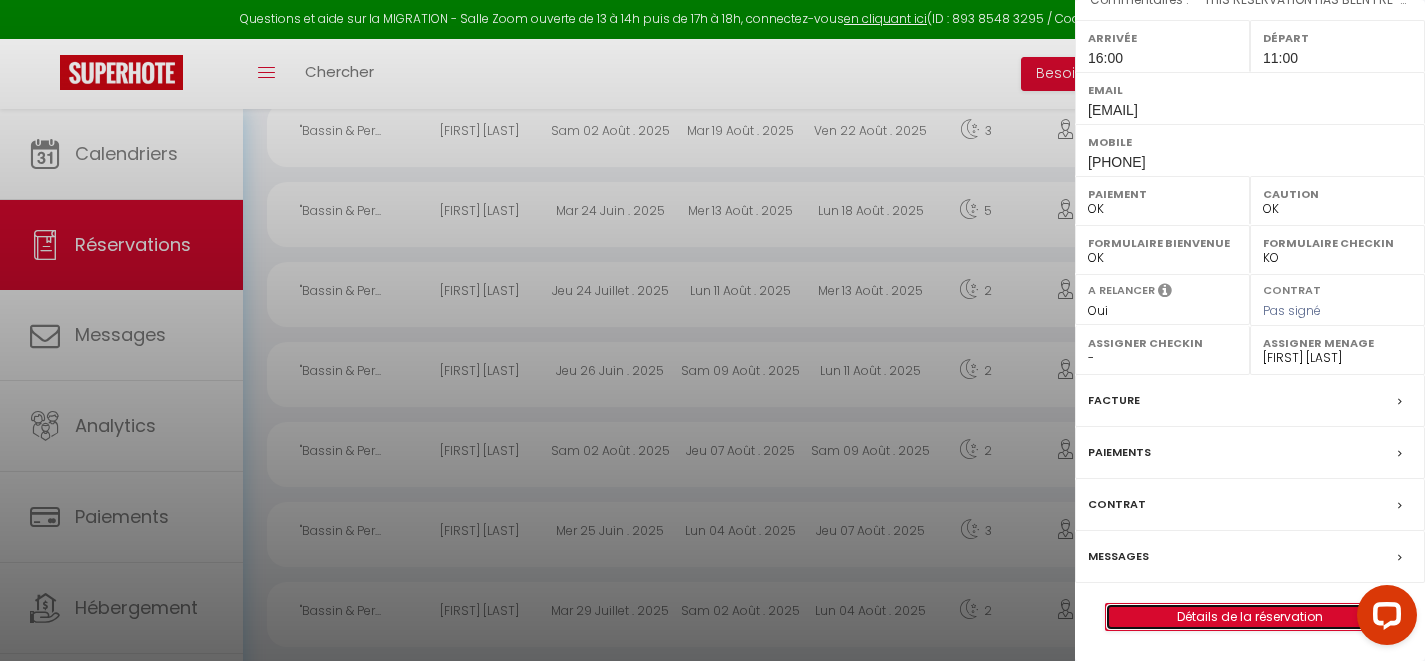 click on "Détails de la réservation" at bounding box center (1250, 617) 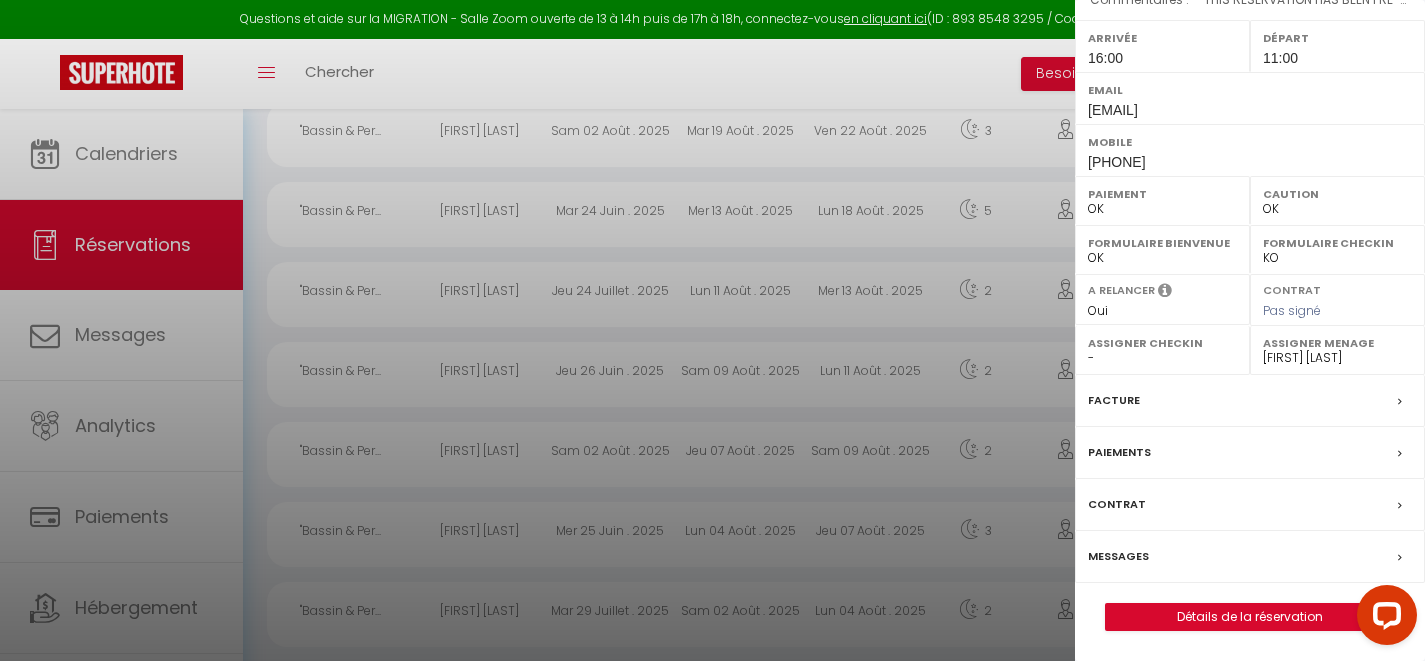 scroll, scrollTop: 0, scrollLeft: 0, axis: both 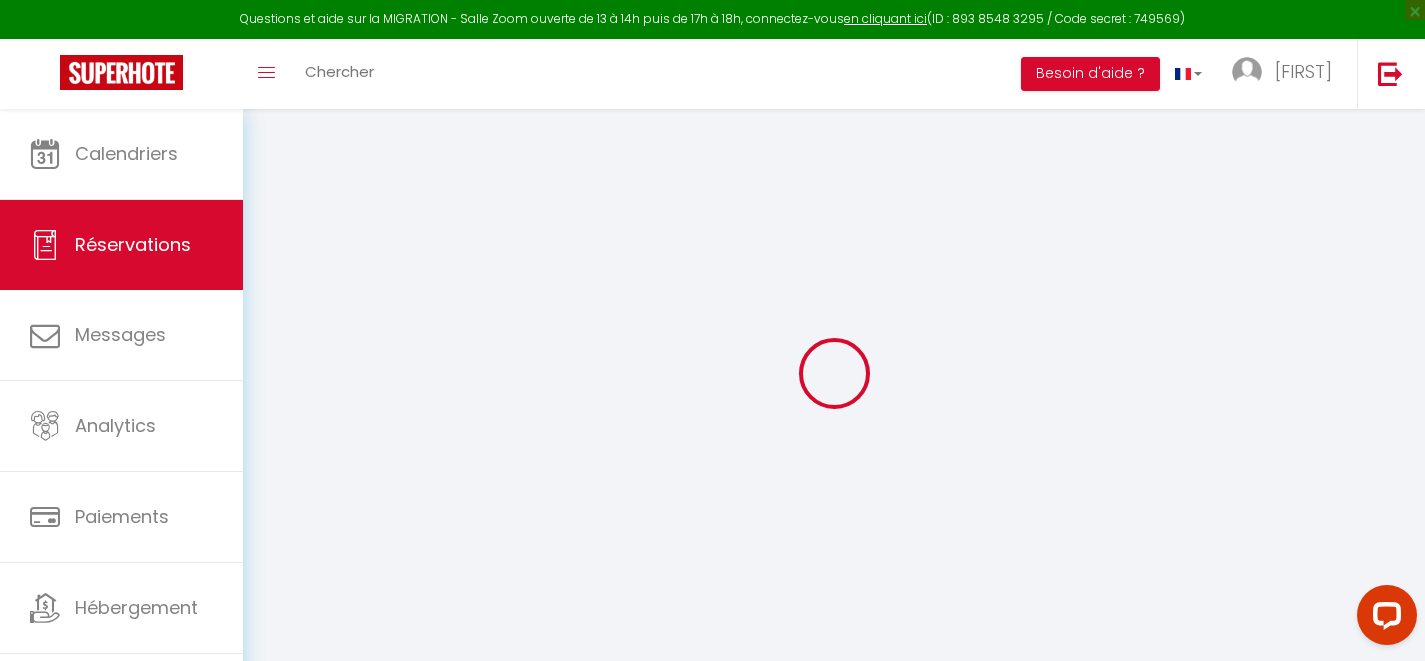 type on "Karine" 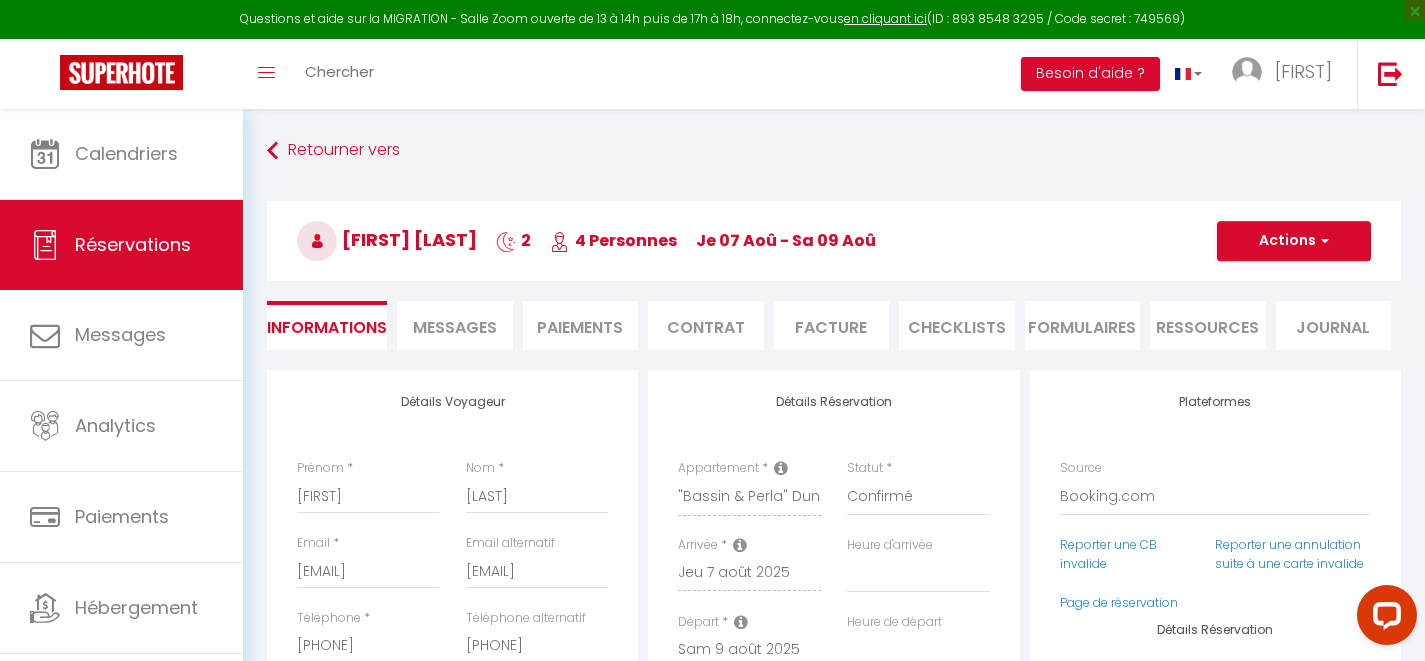 type on "35" 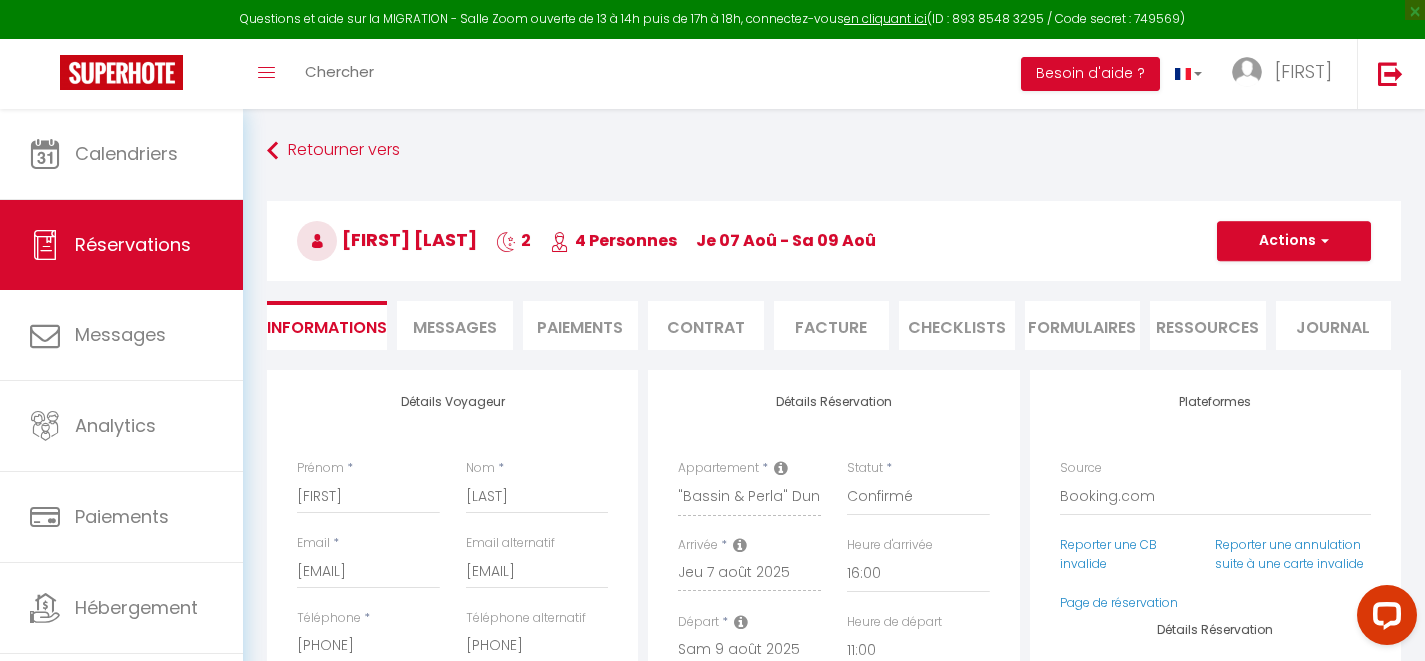 click on "Messages" at bounding box center [455, 327] 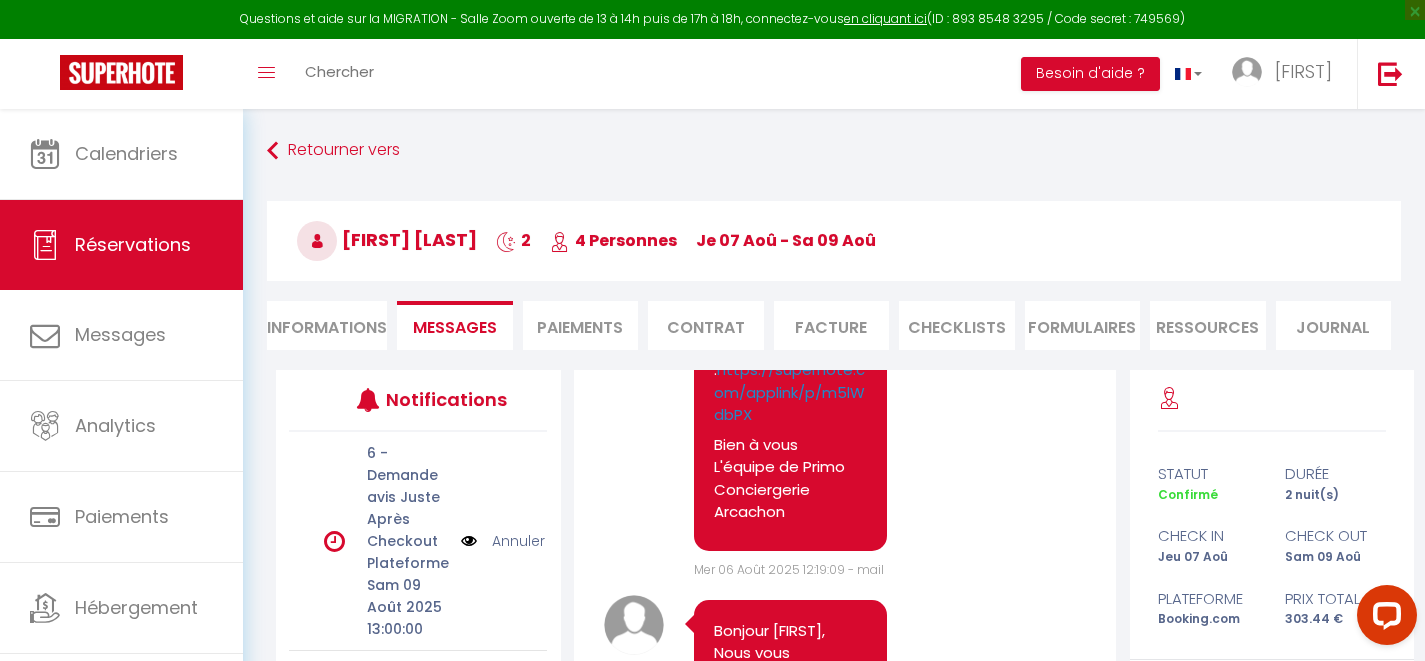 scroll, scrollTop: 4124, scrollLeft: 0, axis: vertical 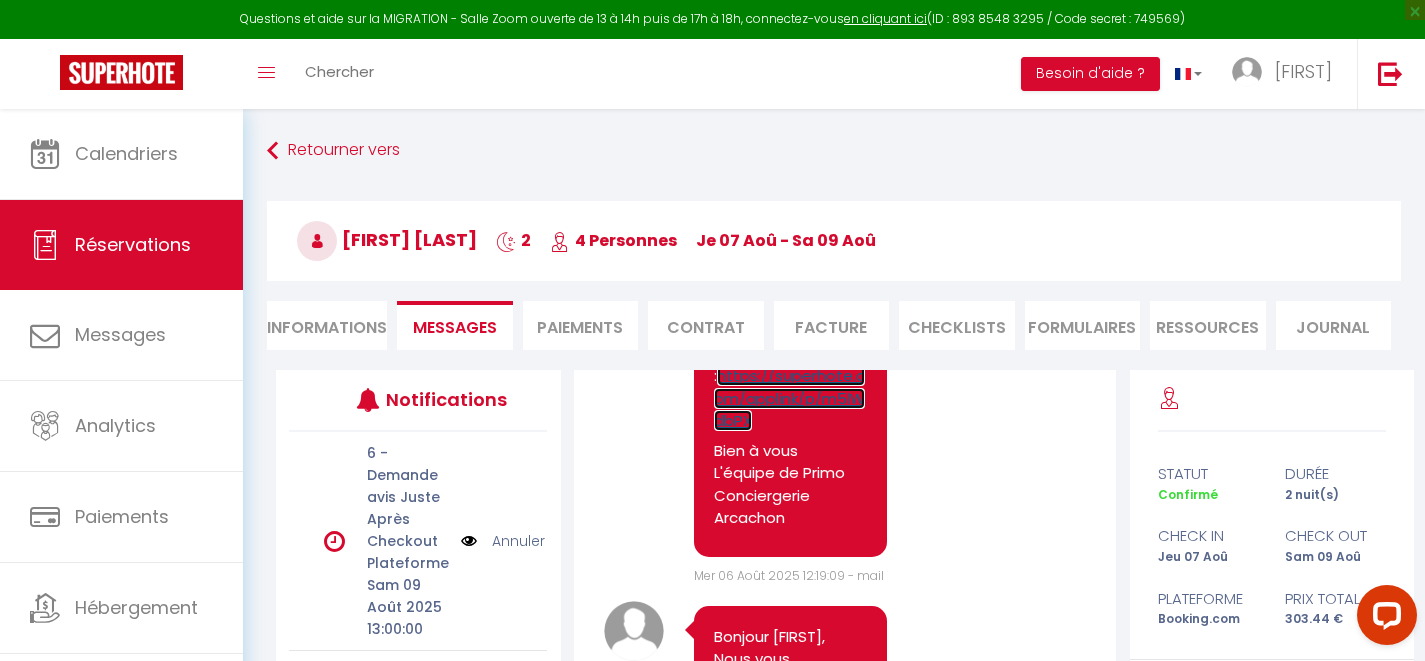click on "https://superhote.com/applink/p/m5lWdbPX" at bounding box center [789, 398] 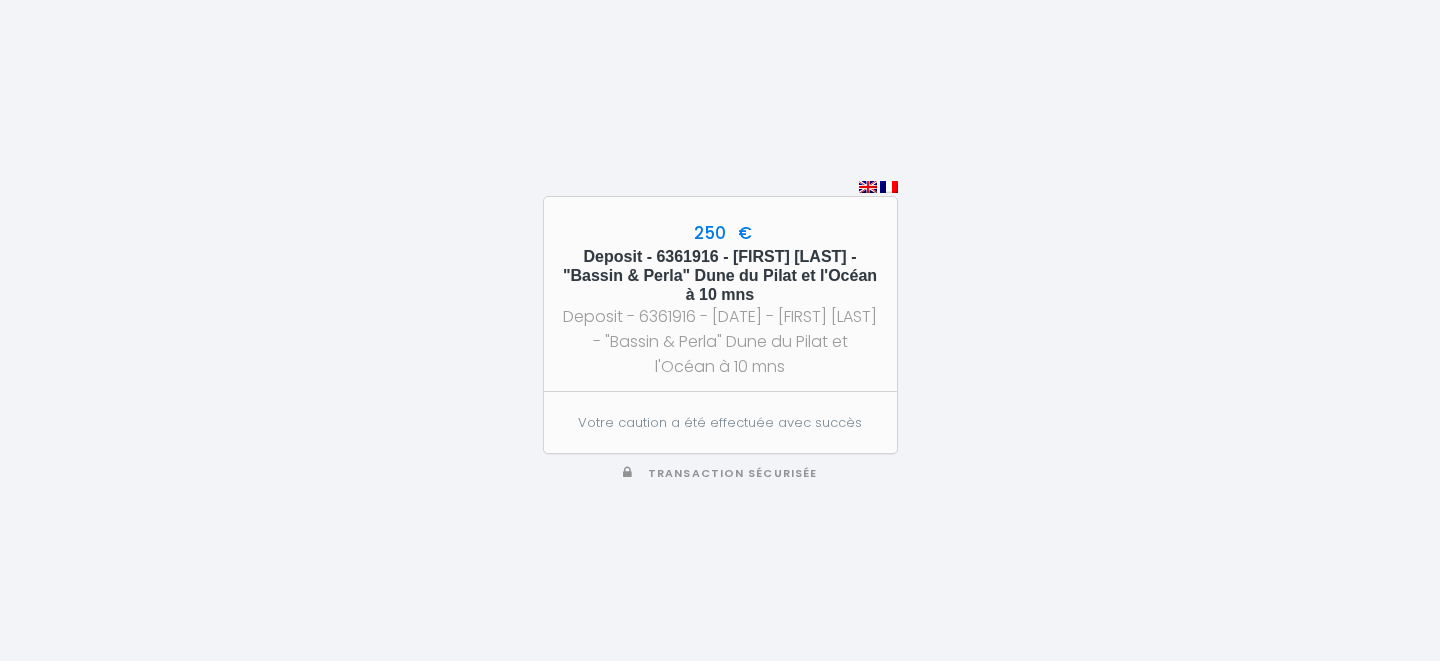 scroll, scrollTop: 0, scrollLeft: 0, axis: both 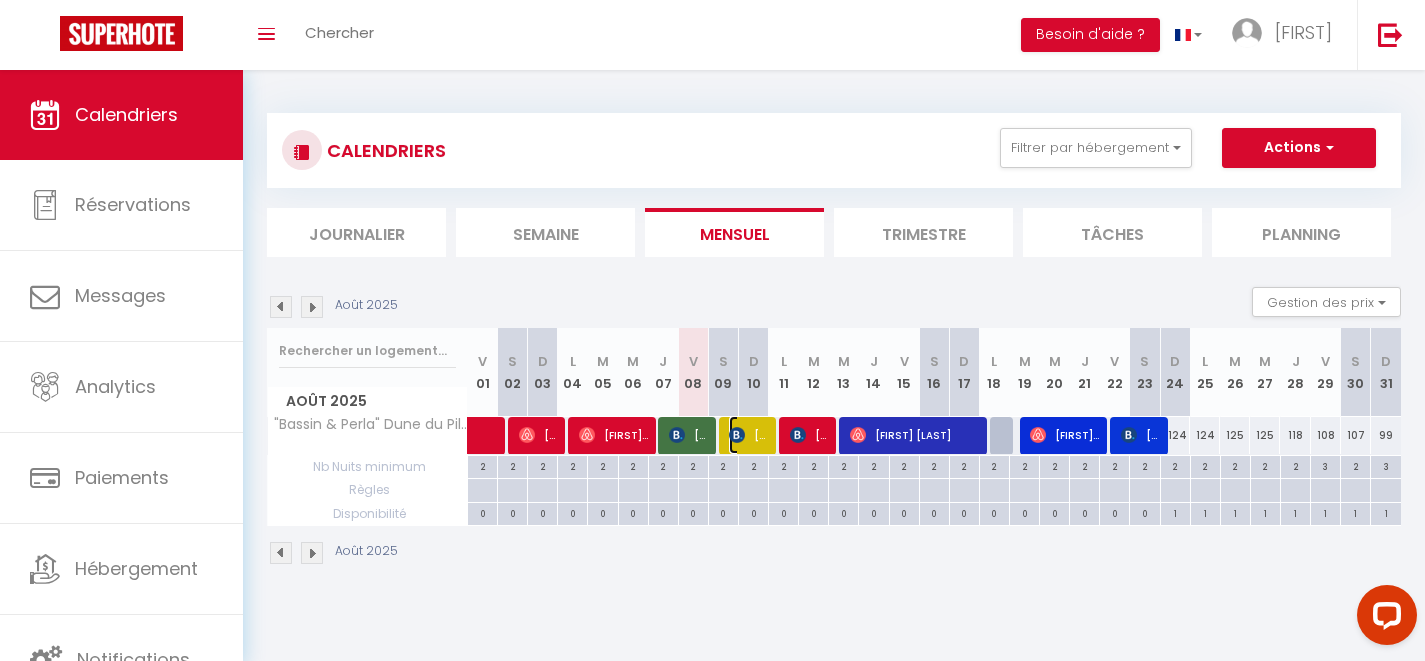 click on "[FIRST] [LAST]" at bounding box center (749, 435) 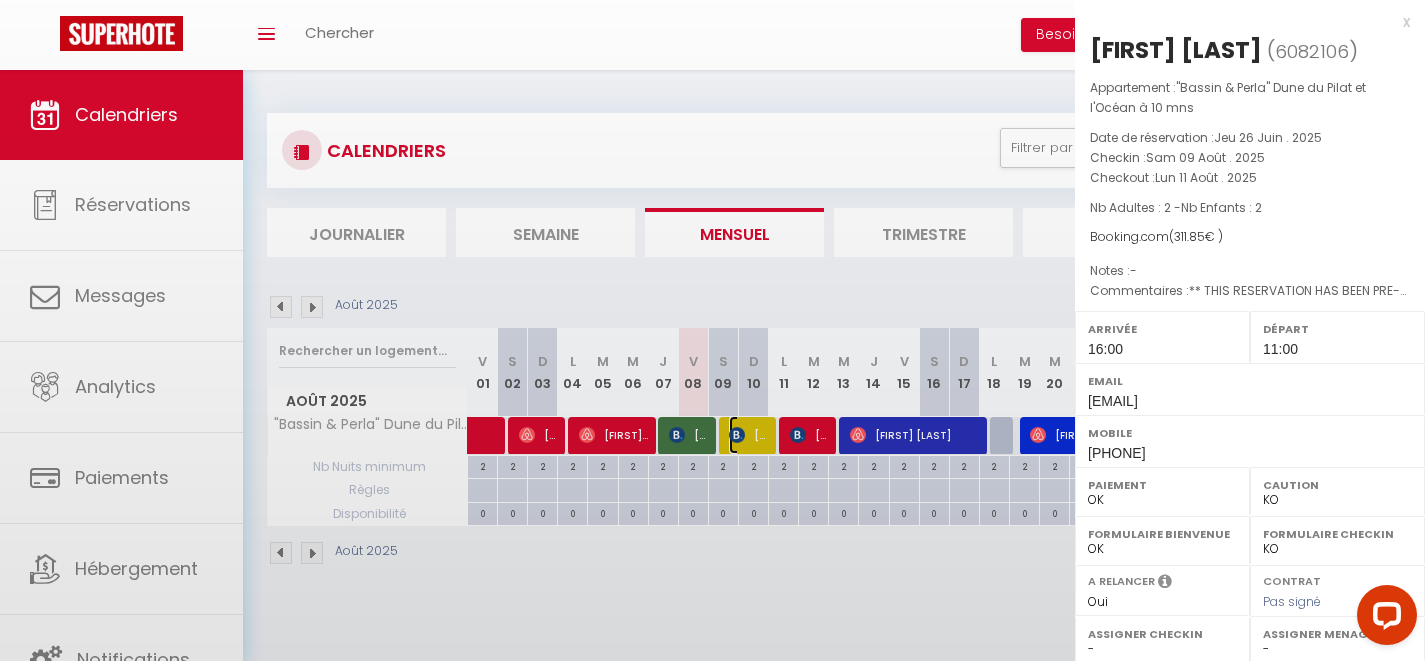 select on "48639" 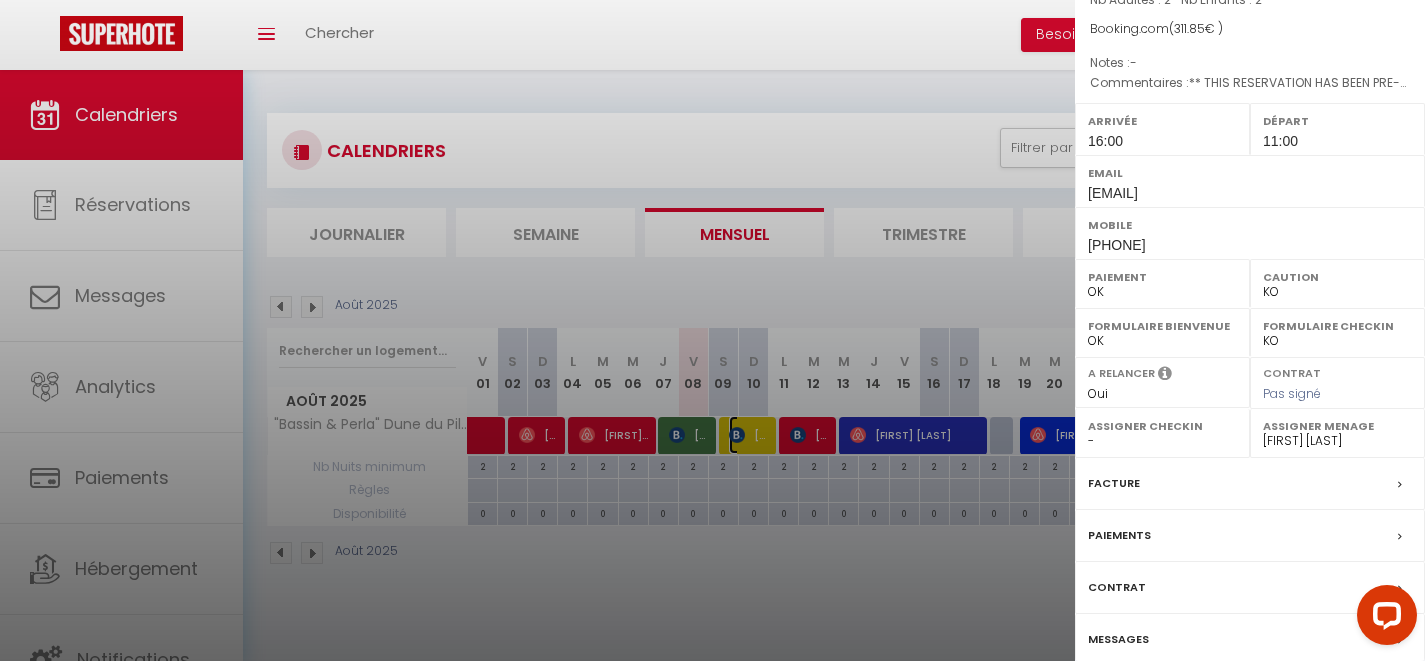 scroll, scrollTop: 291, scrollLeft: 0, axis: vertical 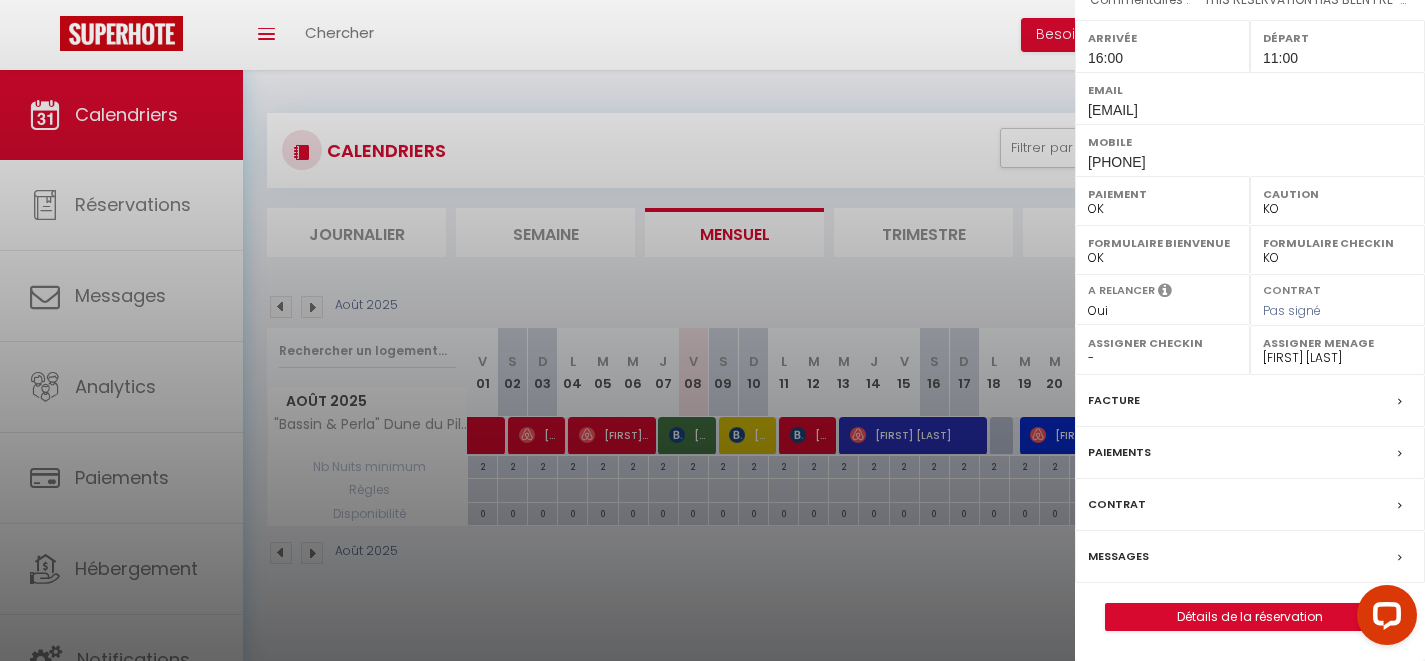 click at bounding box center (712, 330) 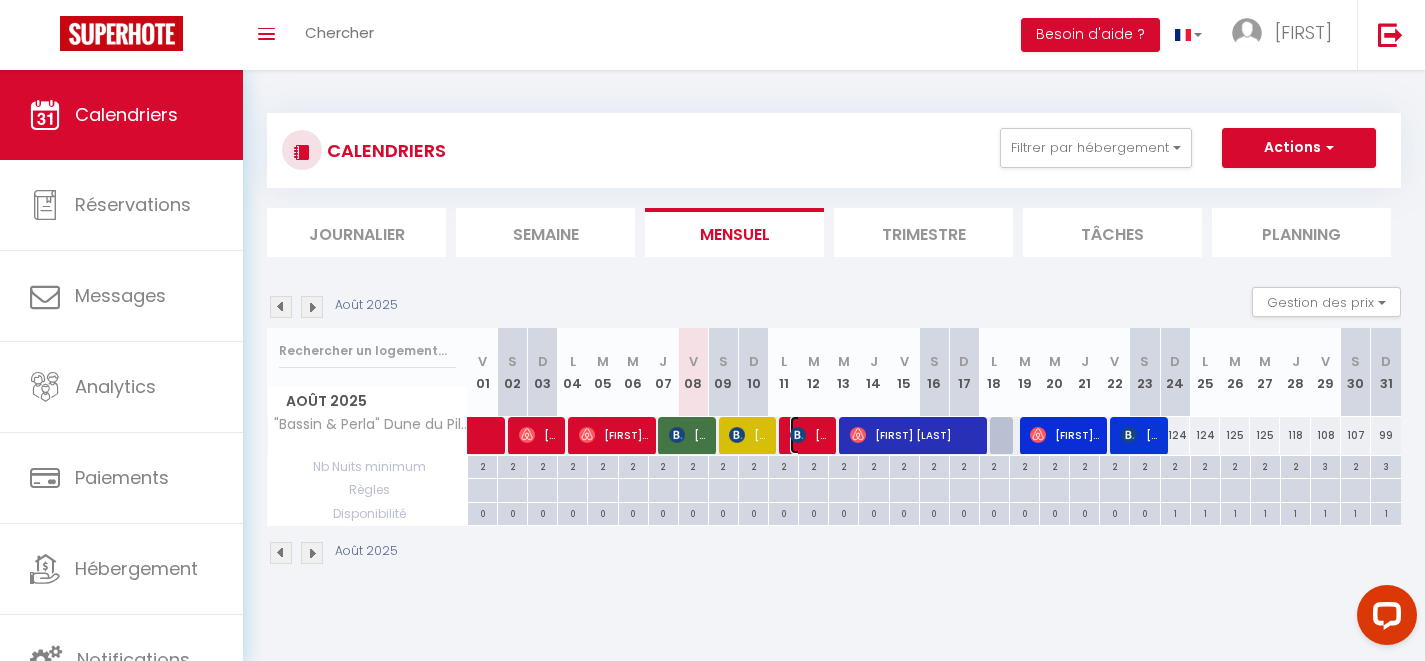 click on "Camille Chevalier-Garde" at bounding box center [810, 435] 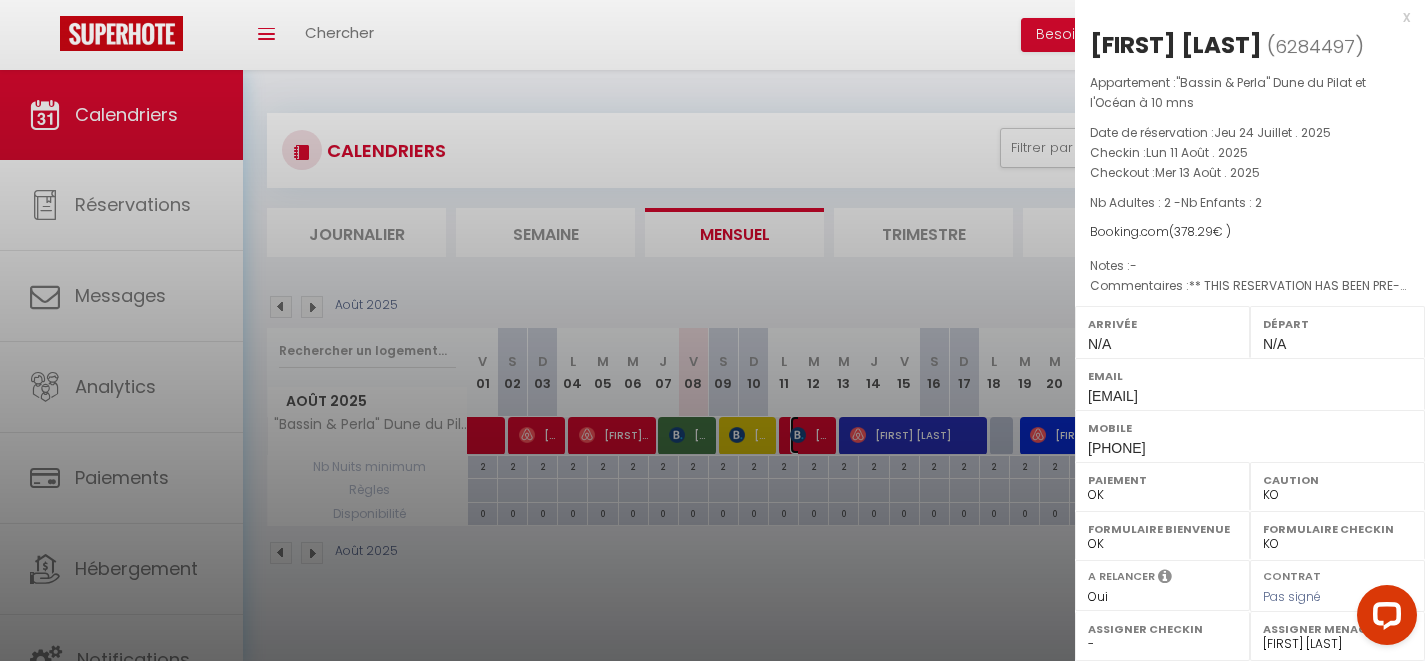 scroll, scrollTop: 0, scrollLeft: 0, axis: both 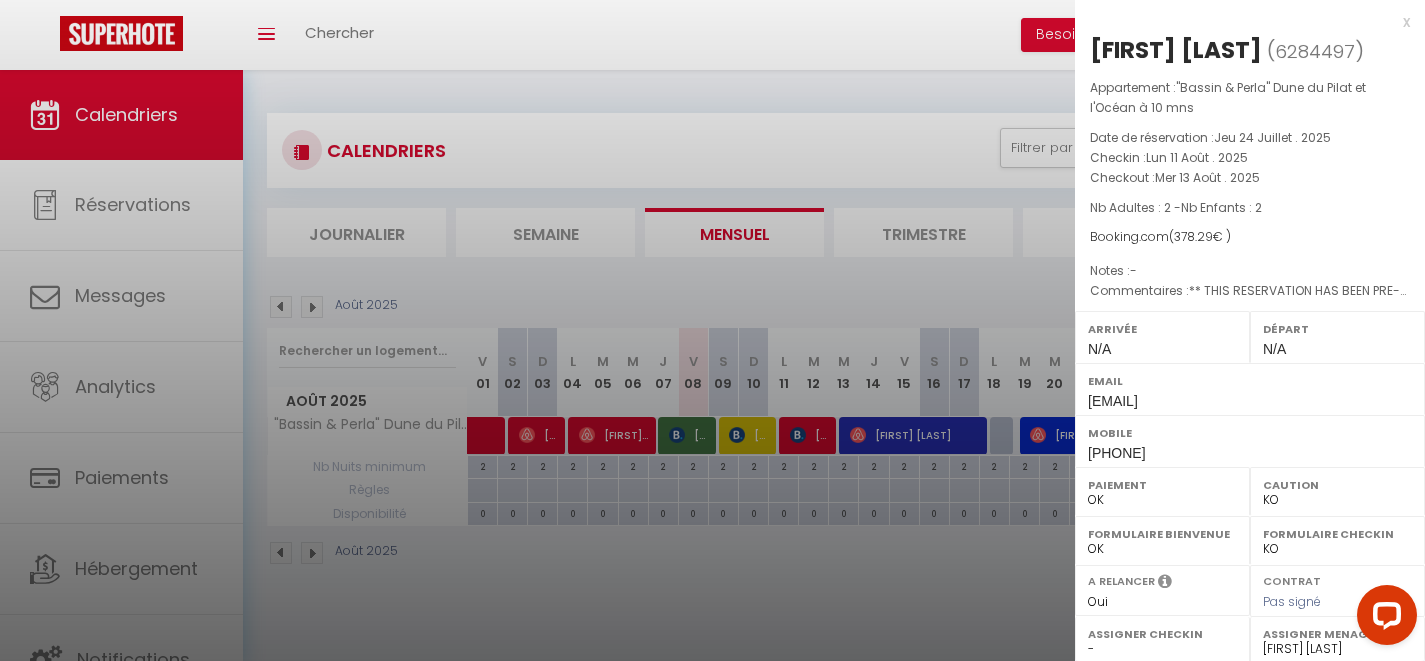 click at bounding box center [712, 330] 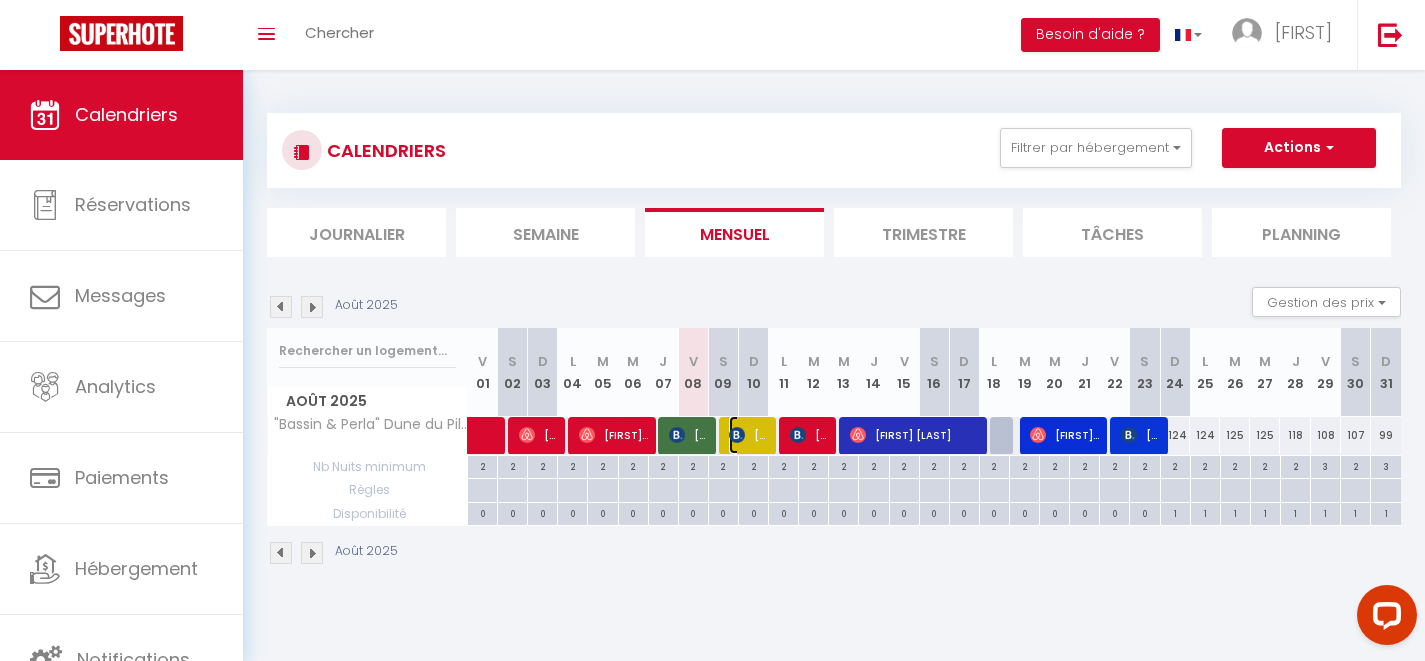 click on "Caroline Olivier" at bounding box center (749, 435) 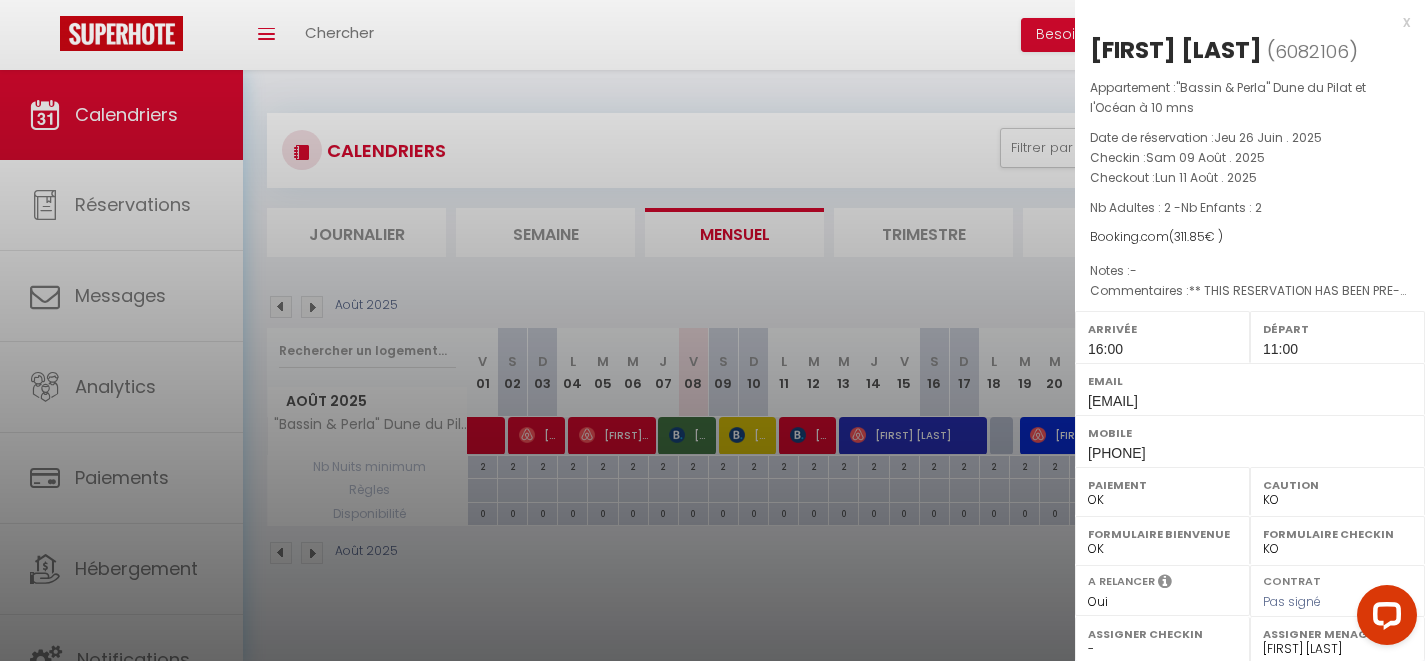 click at bounding box center [712, 330] 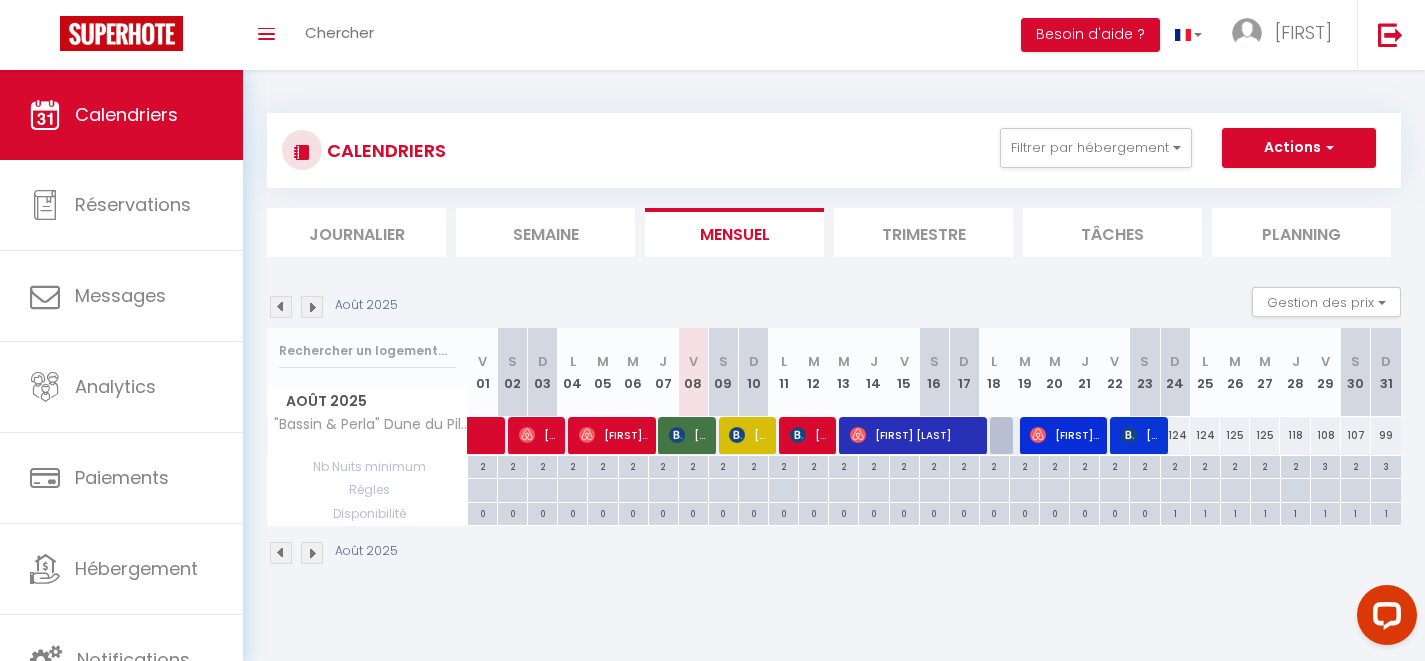 click on "V
15" at bounding box center (904, 372) 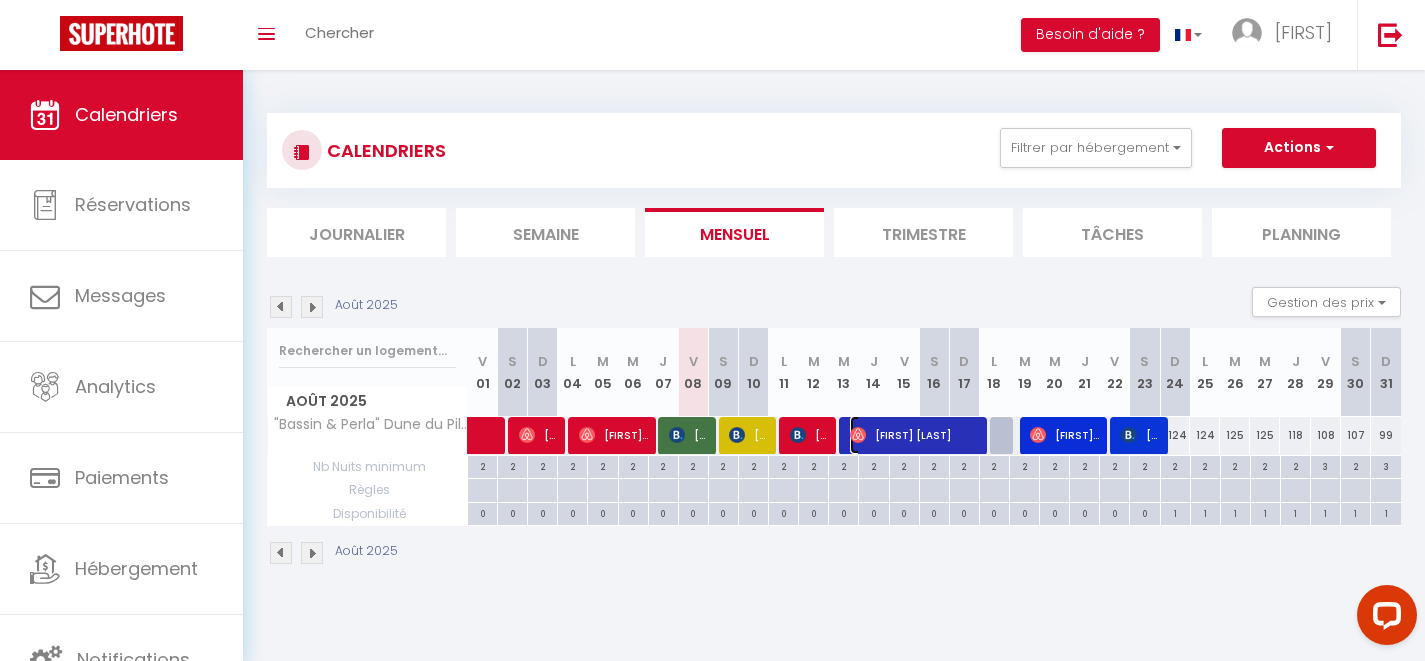 click on "Alexandra Heist" at bounding box center [915, 435] 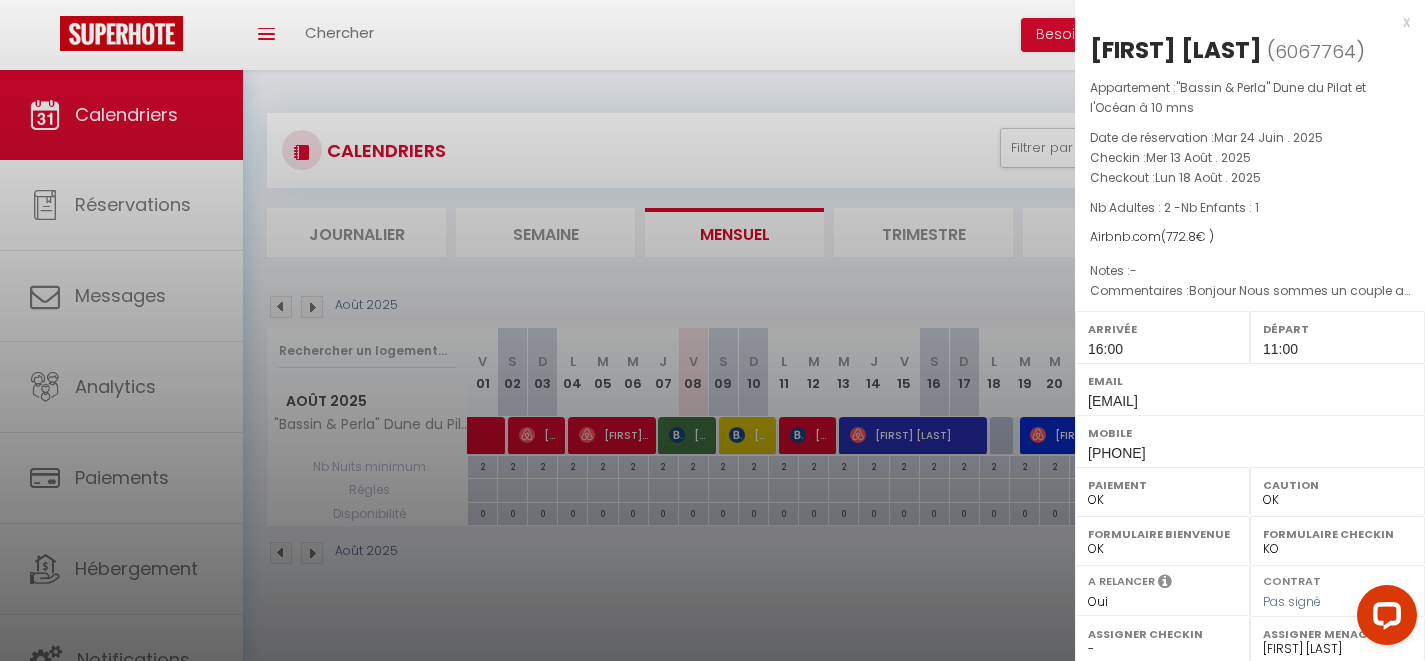 click at bounding box center [712, 330] 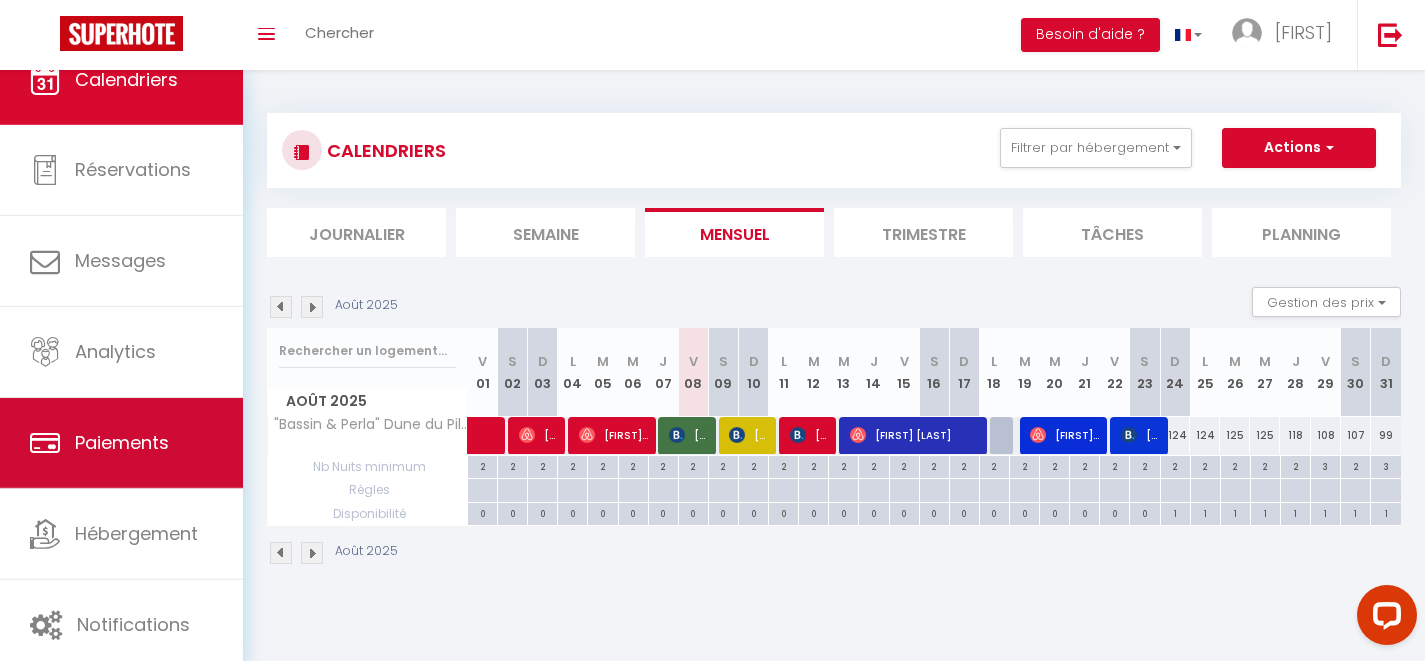 click on "Paiements" at bounding box center (121, 443) 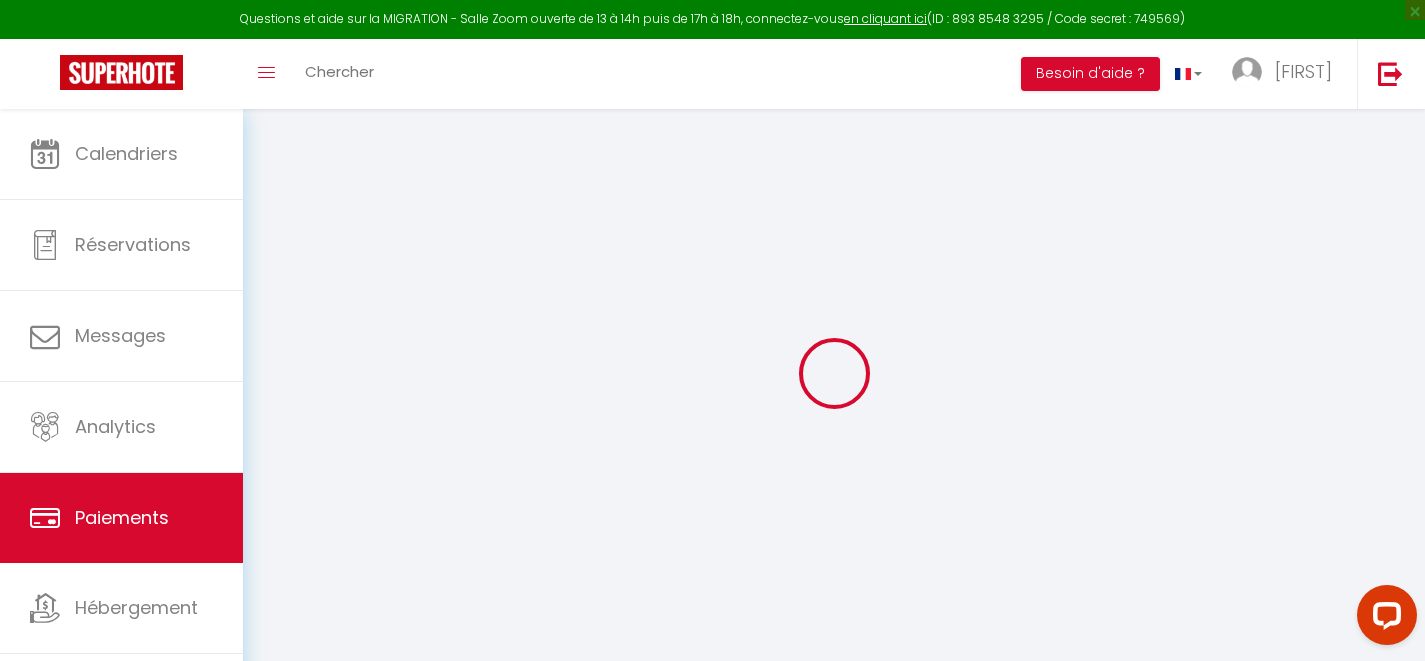 select on "2" 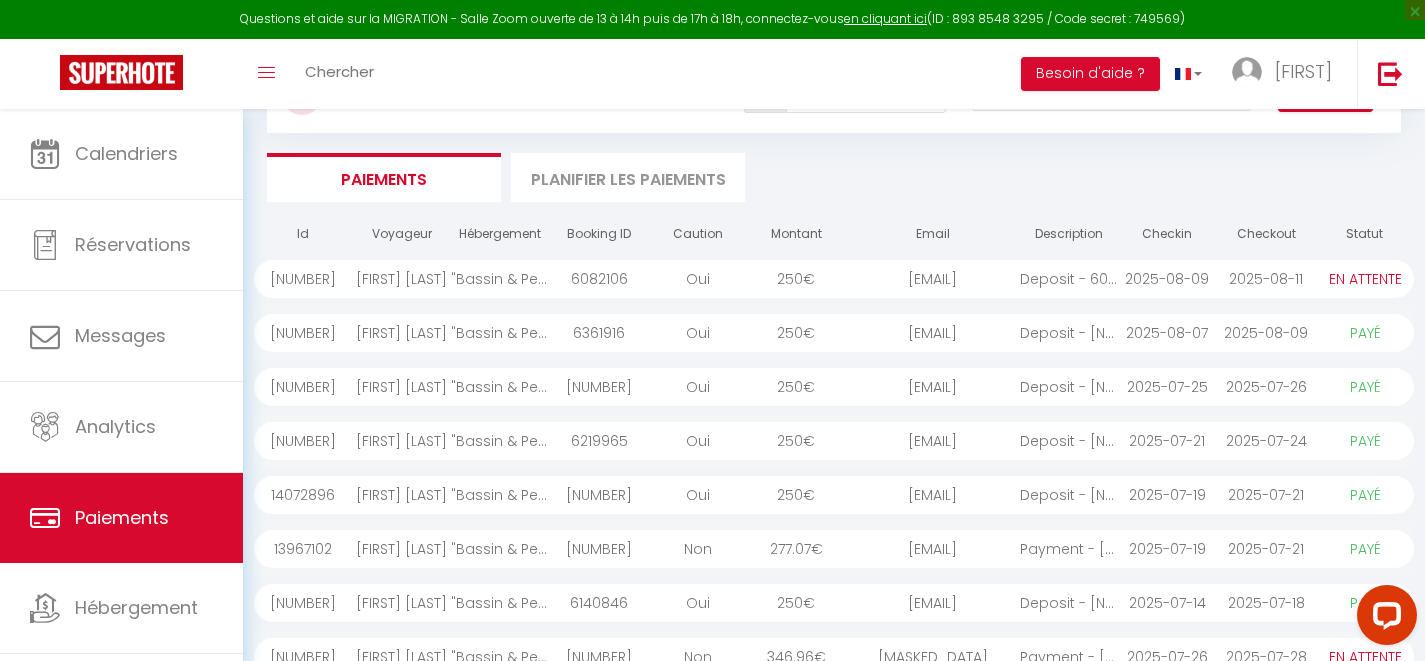 scroll, scrollTop: 98, scrollLeft: 0, axis: vertical 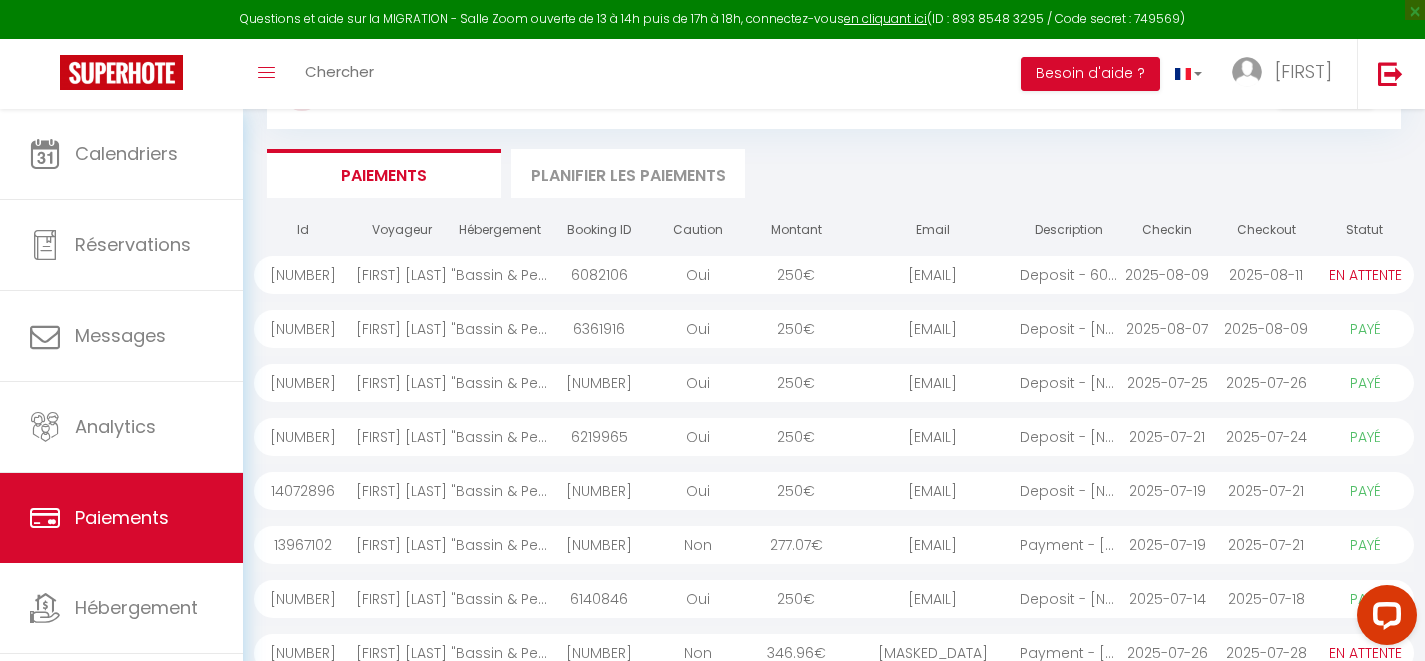click on ""Bassin & Perla" Dune du Pilat et l'Océan à 10 mns" at bounding box center [500, 329] 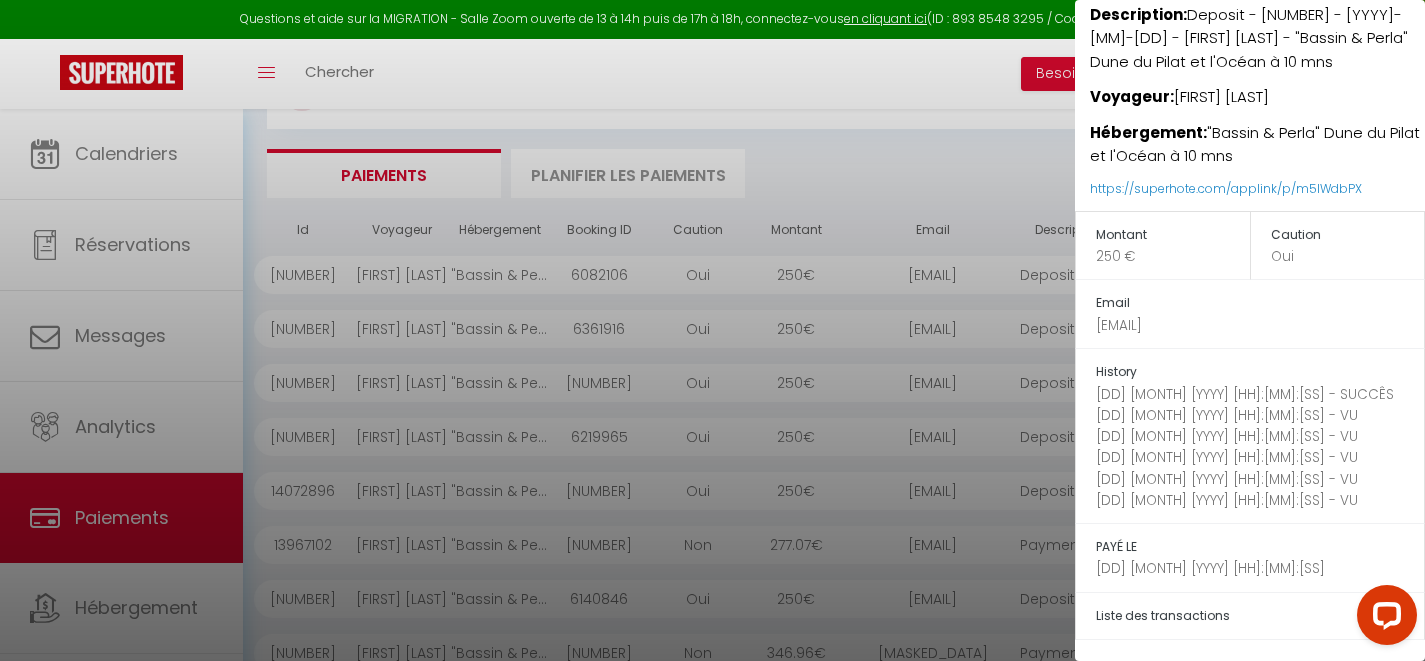 scroll, scrollTop: 146, scrollLeft: 0, axis: vertical 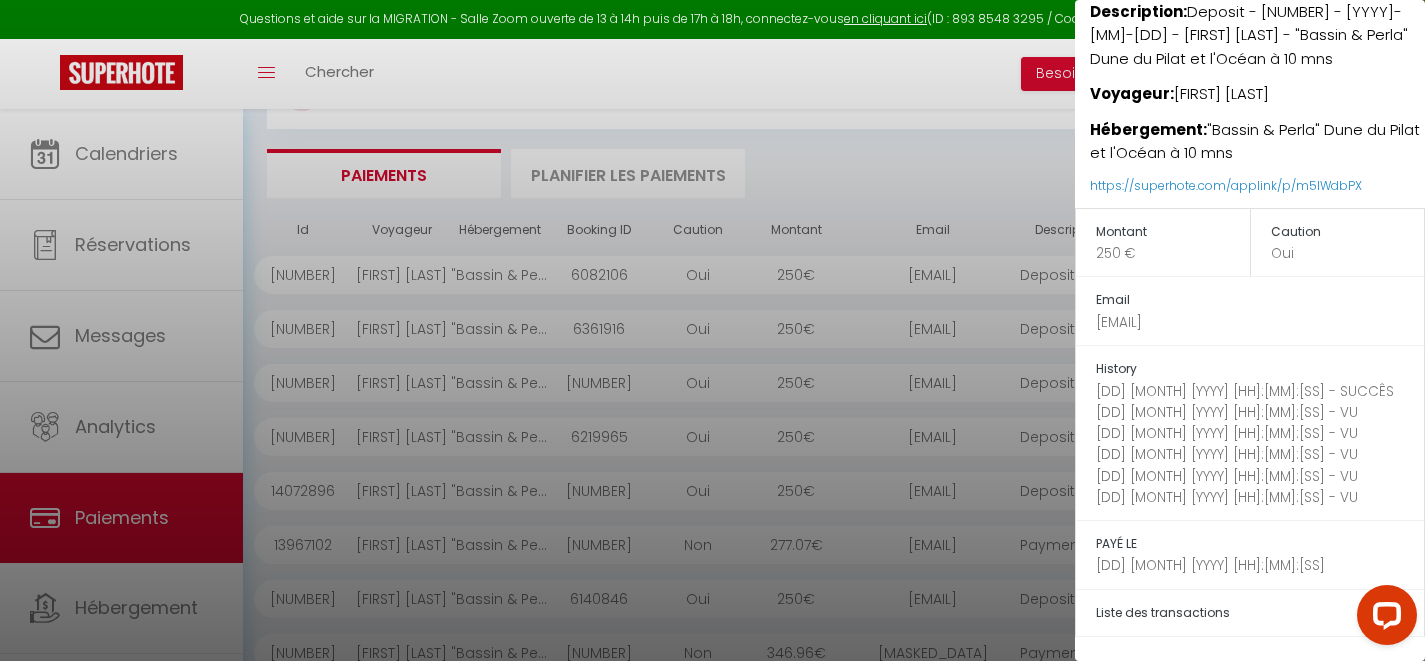 click on "Liste des transactions" at bounding box center (1163, 612) 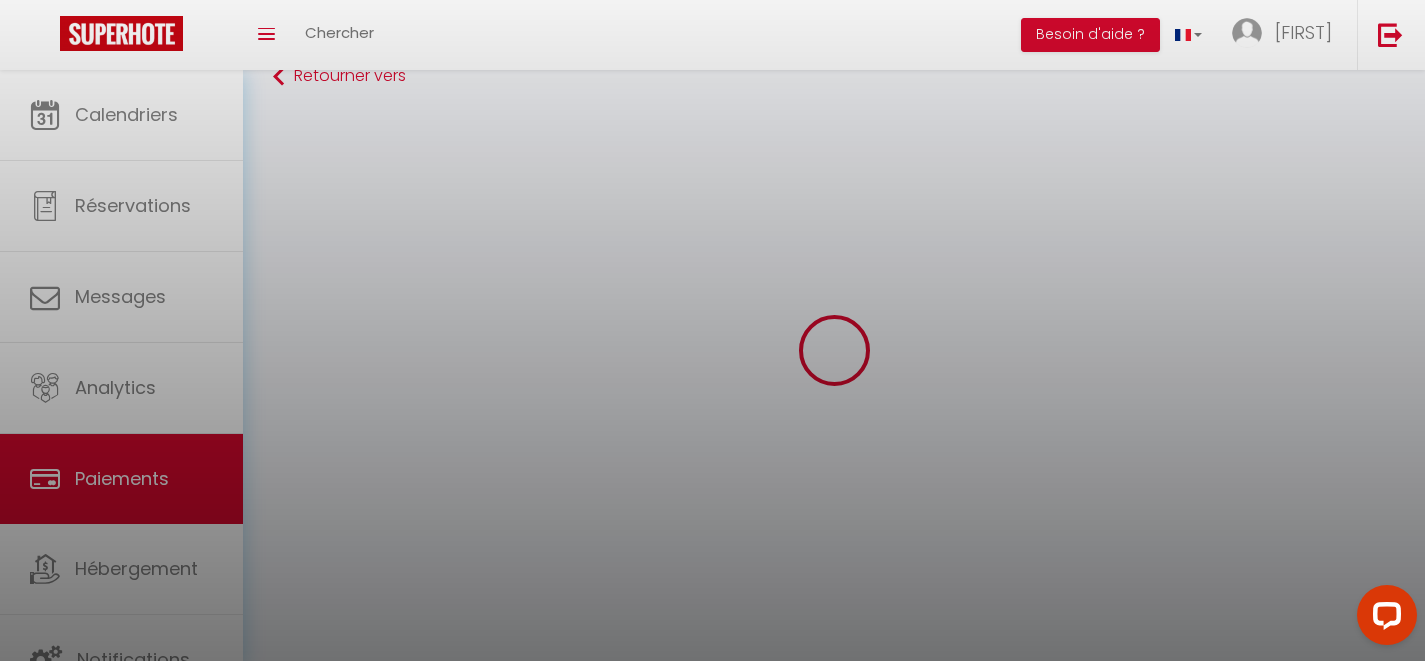 scroll, scrollTop: 0, scrollLeft: 0, axis: both 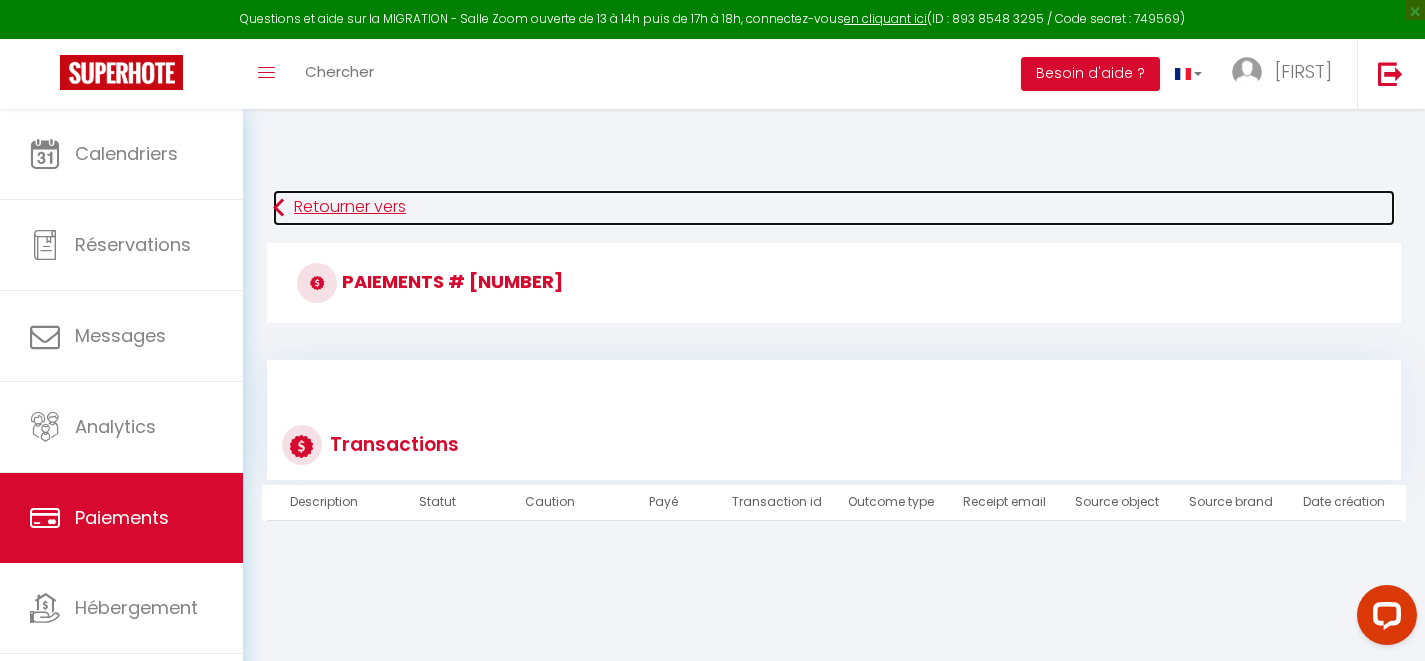 click on "Retourner vers" at bounding box center (834, 208) 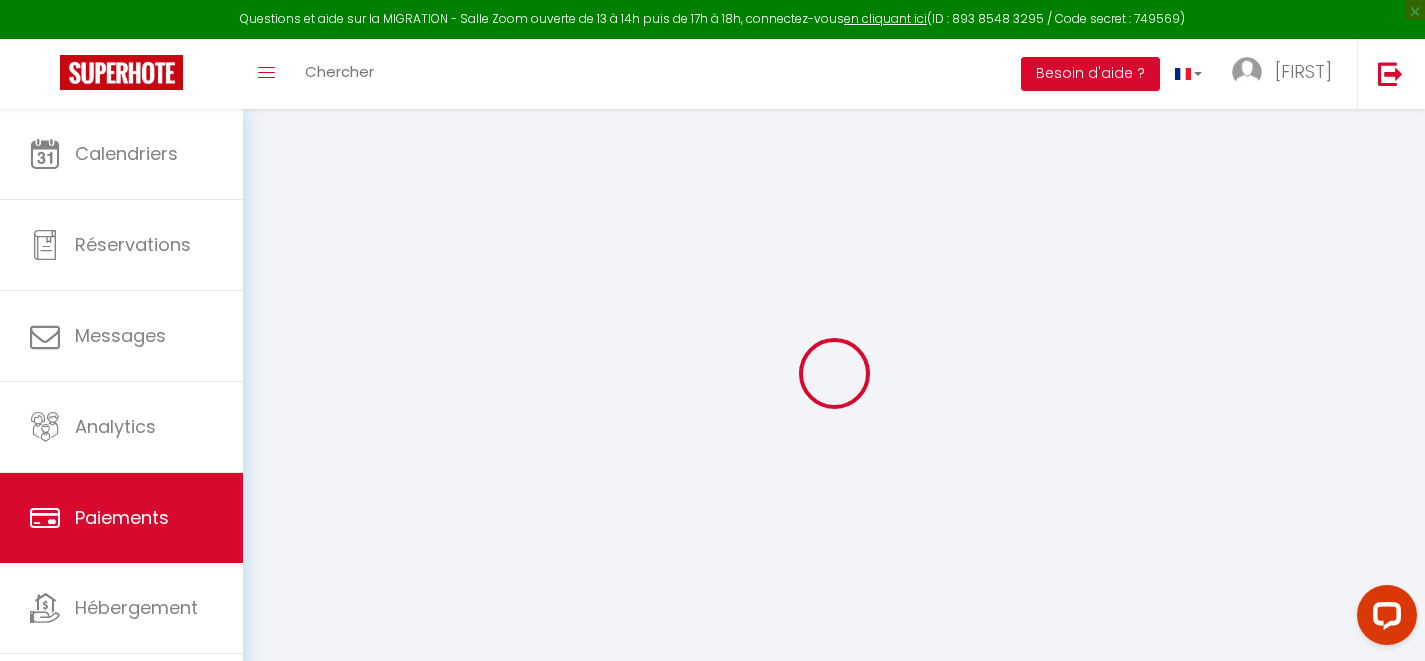 select on "2" 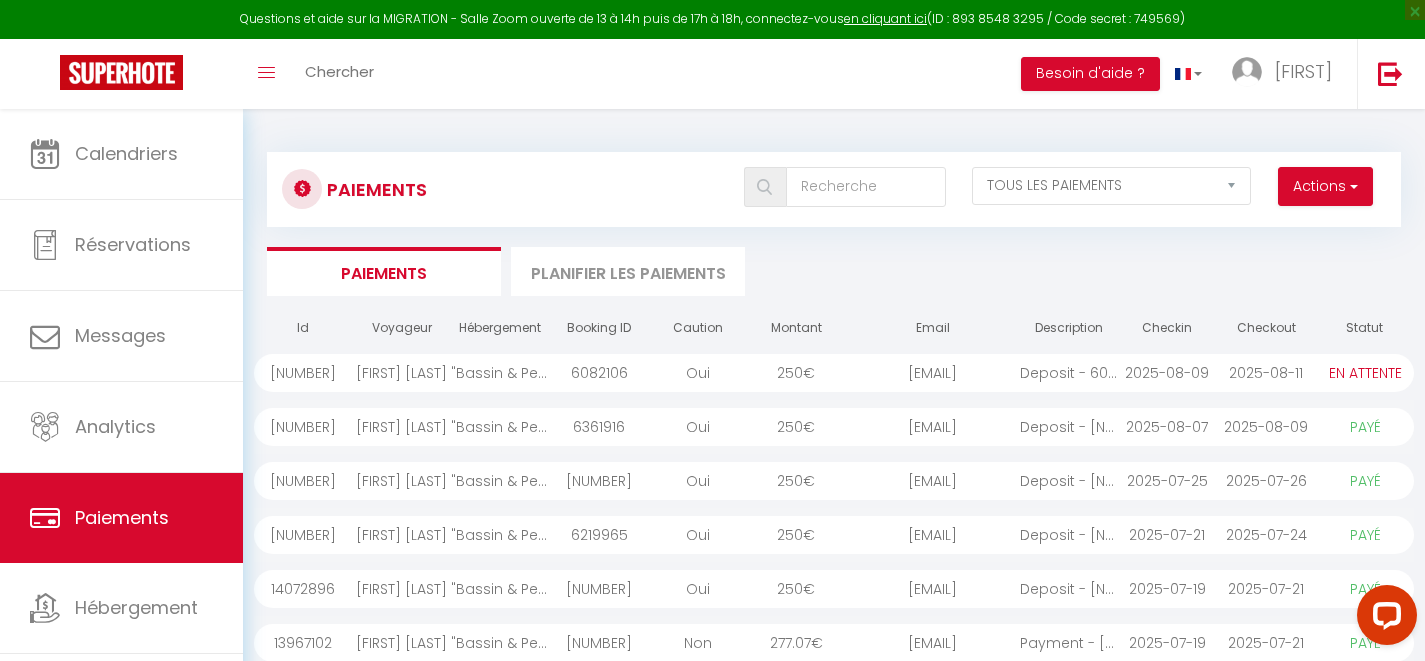click on "colivi.134512@guest...." at bounding box center [933, 373] 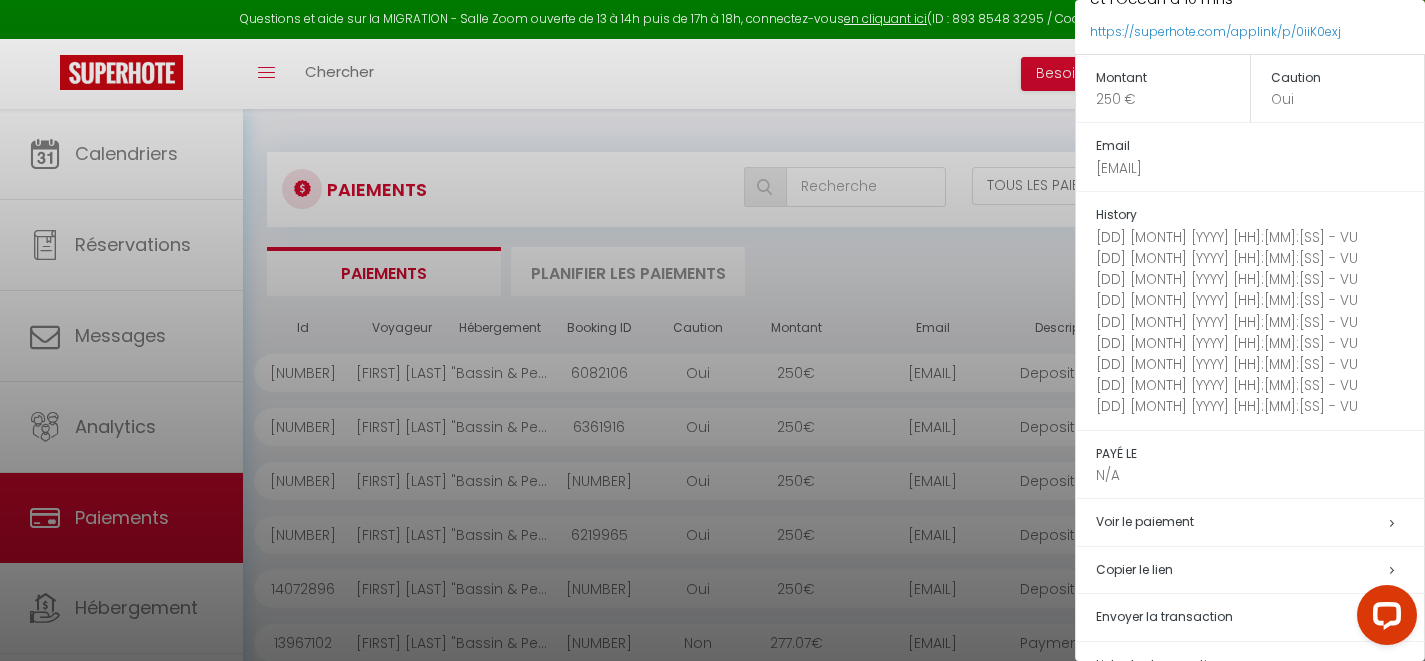 scroll, scrollTop: 400, scrollLeft: 0, axis: vertical 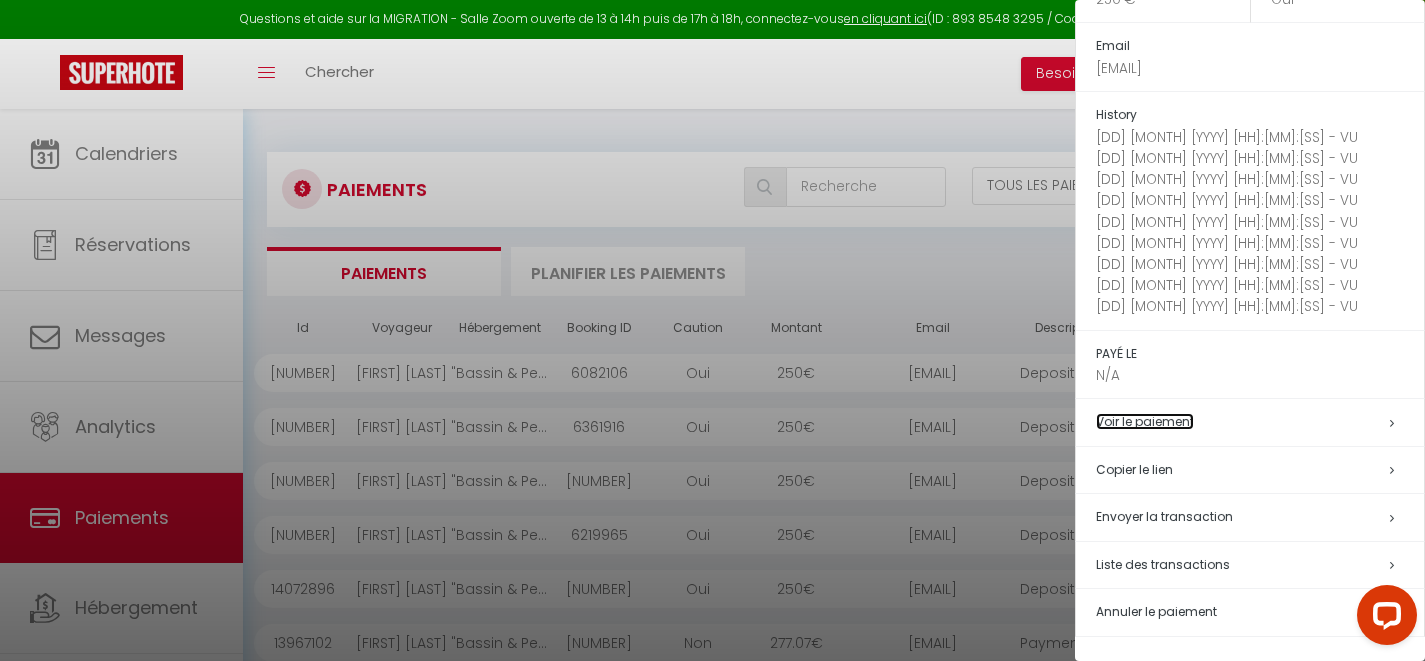 click on "Voir le paiement" at bounding box center [1145, 421] 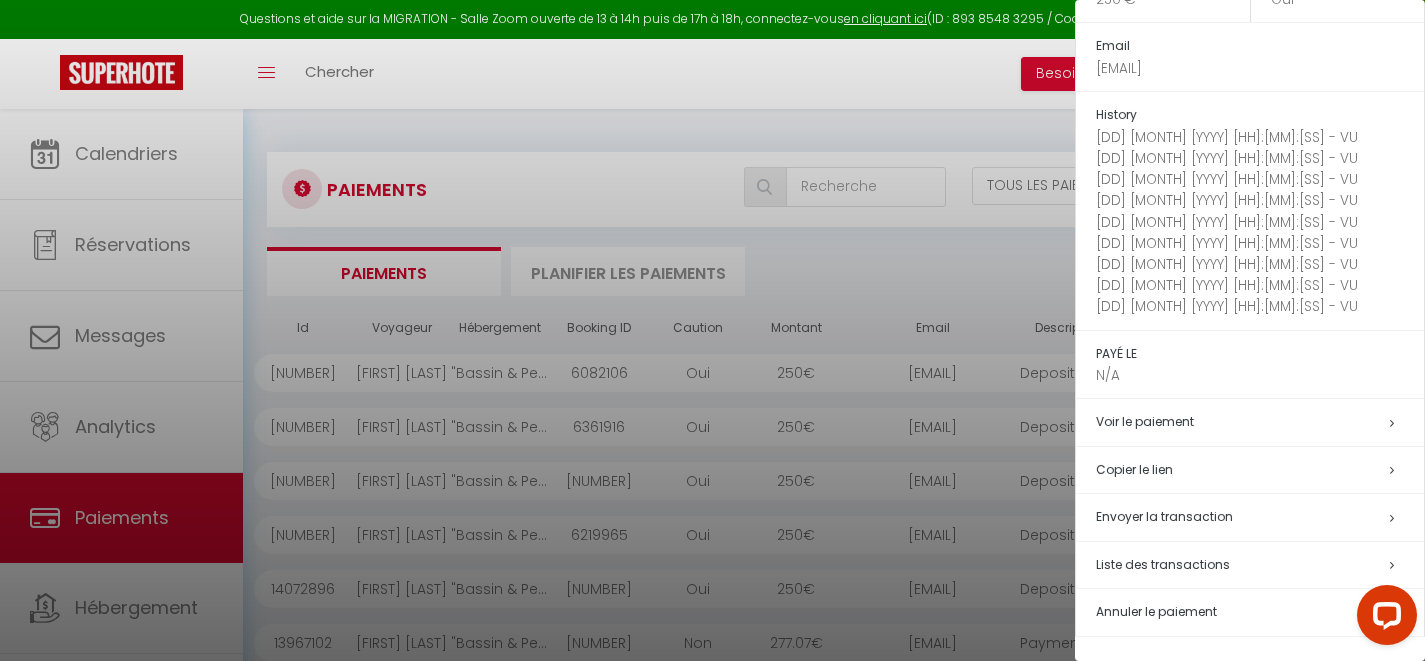 click at bounding box center (712, 330) 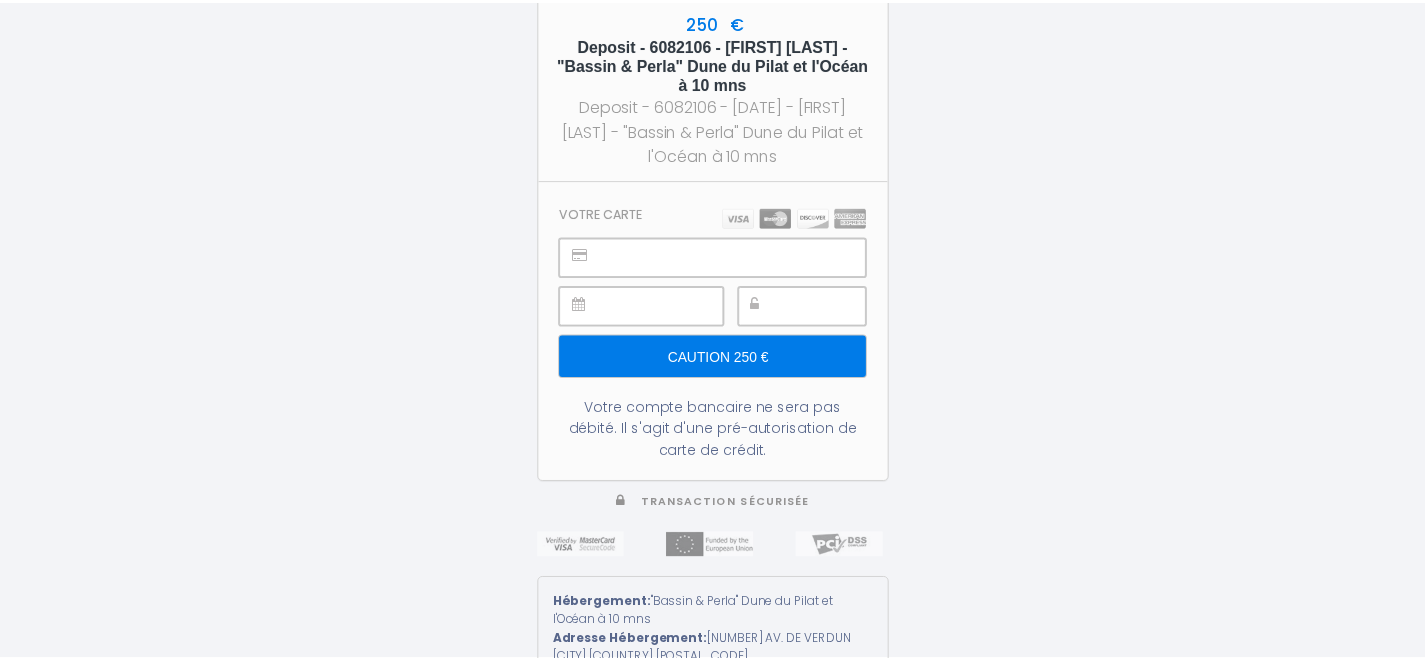 scroll, scrollTop: 0, scrollLeft: 0, axis: both 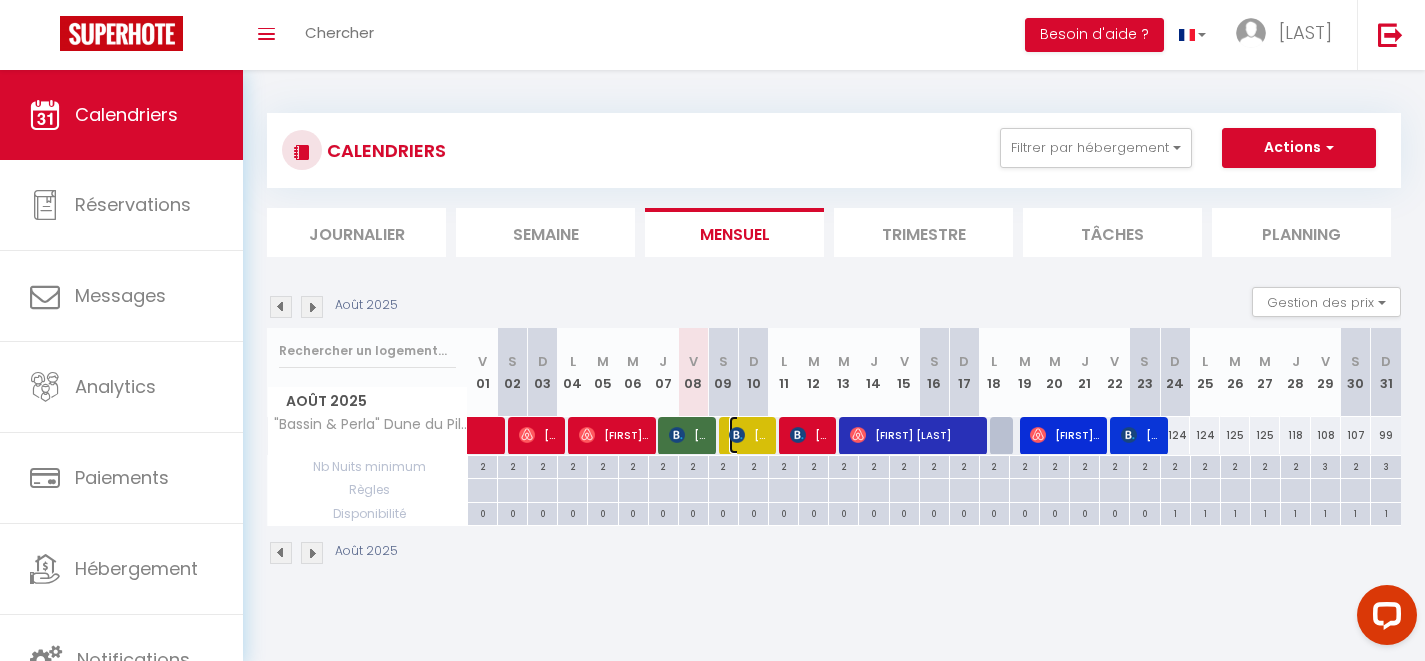 click on "[FIRST] [LAST]" at bounding box center (749, 435) 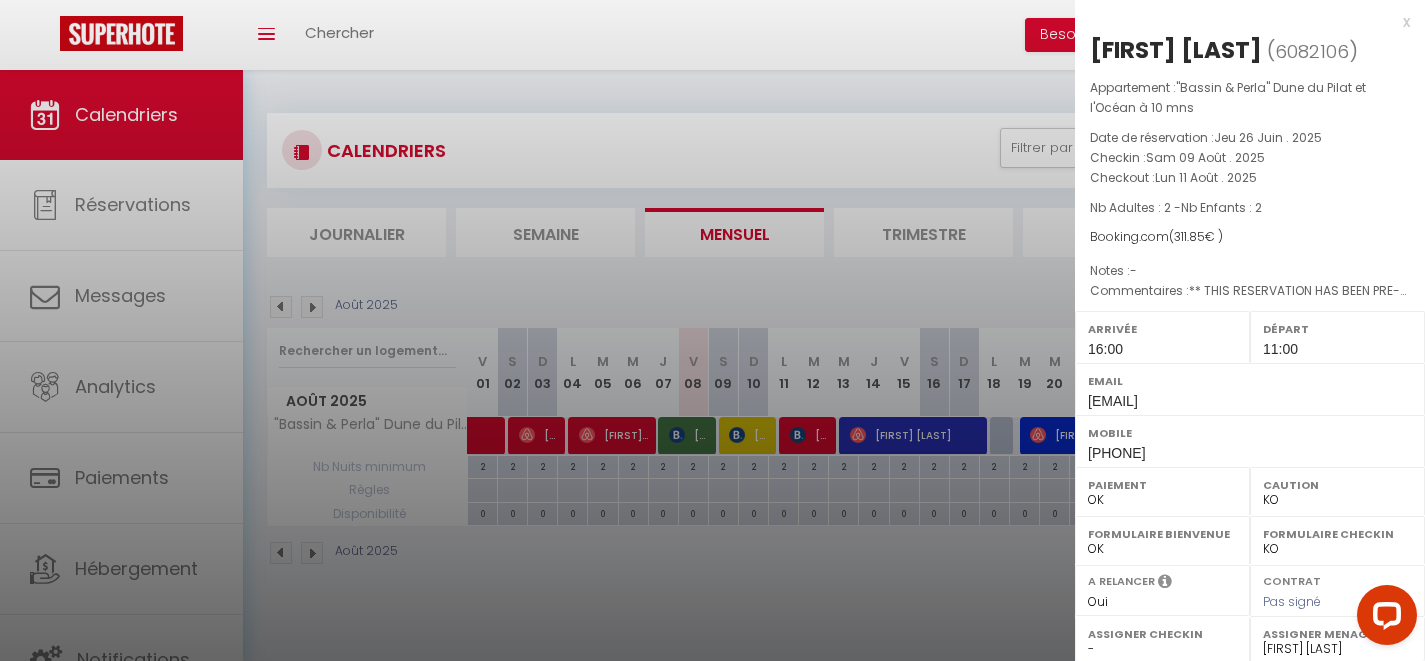 click at bounding box center [712, 330] 